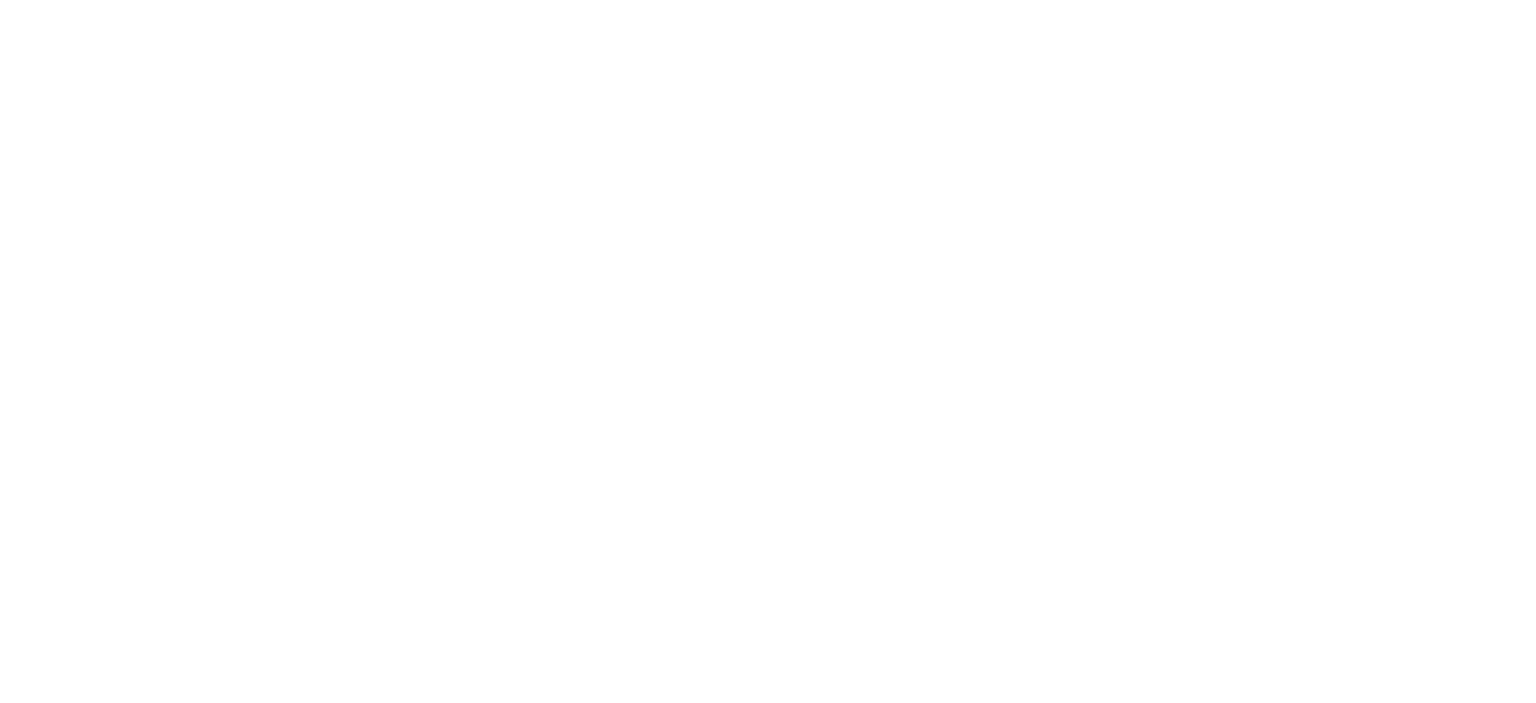 scroll, scrollTop: 0, scrollLeft: 0, axis: both 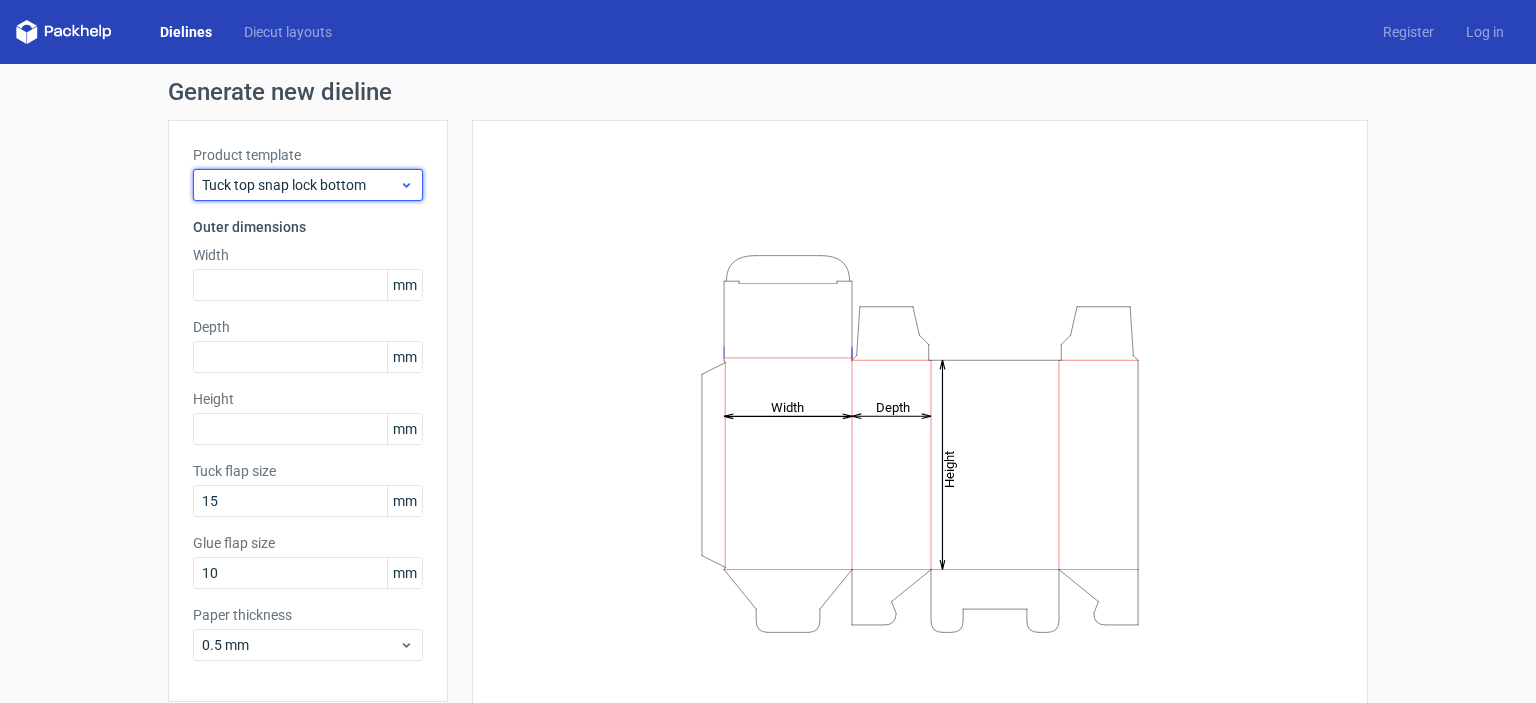 click 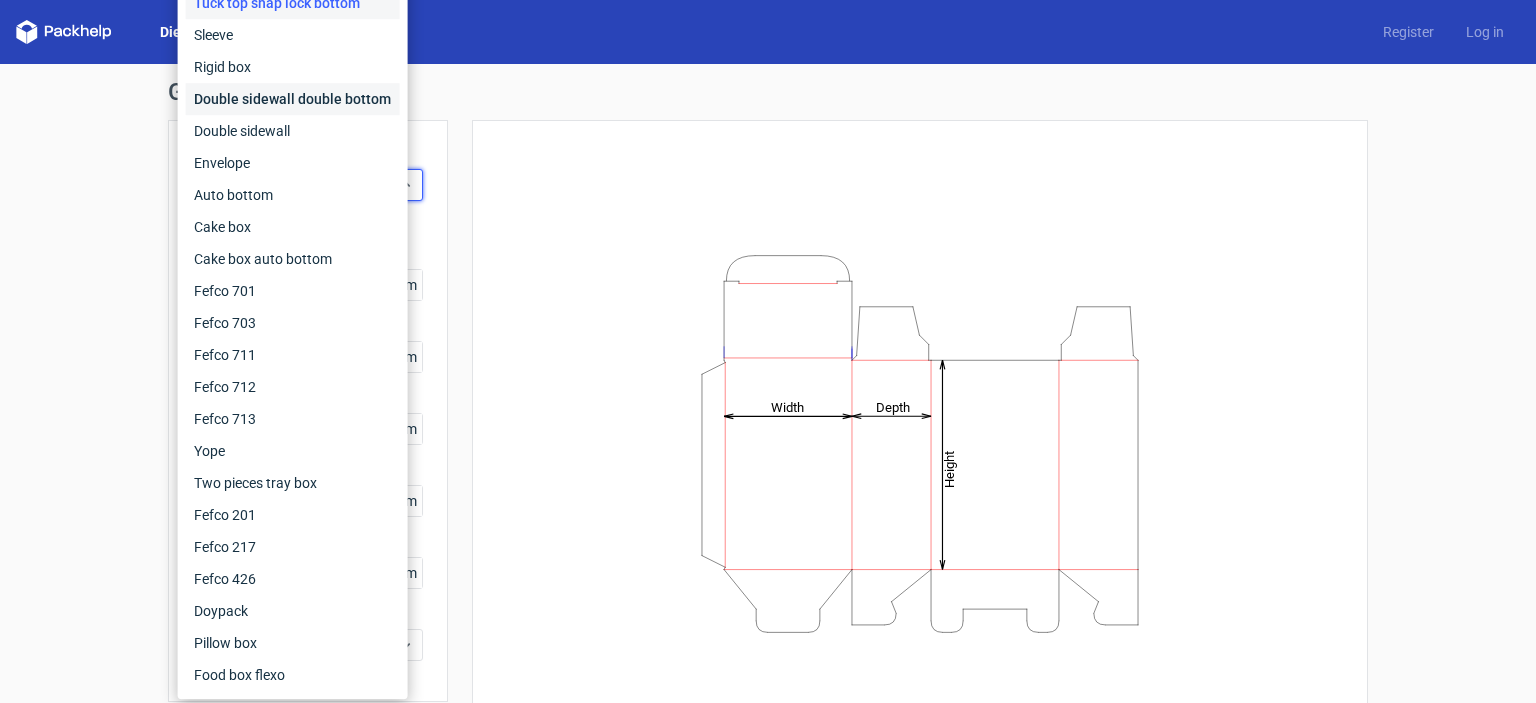 click on "Double sidewall double bottom" at bounding box center (293, 99) 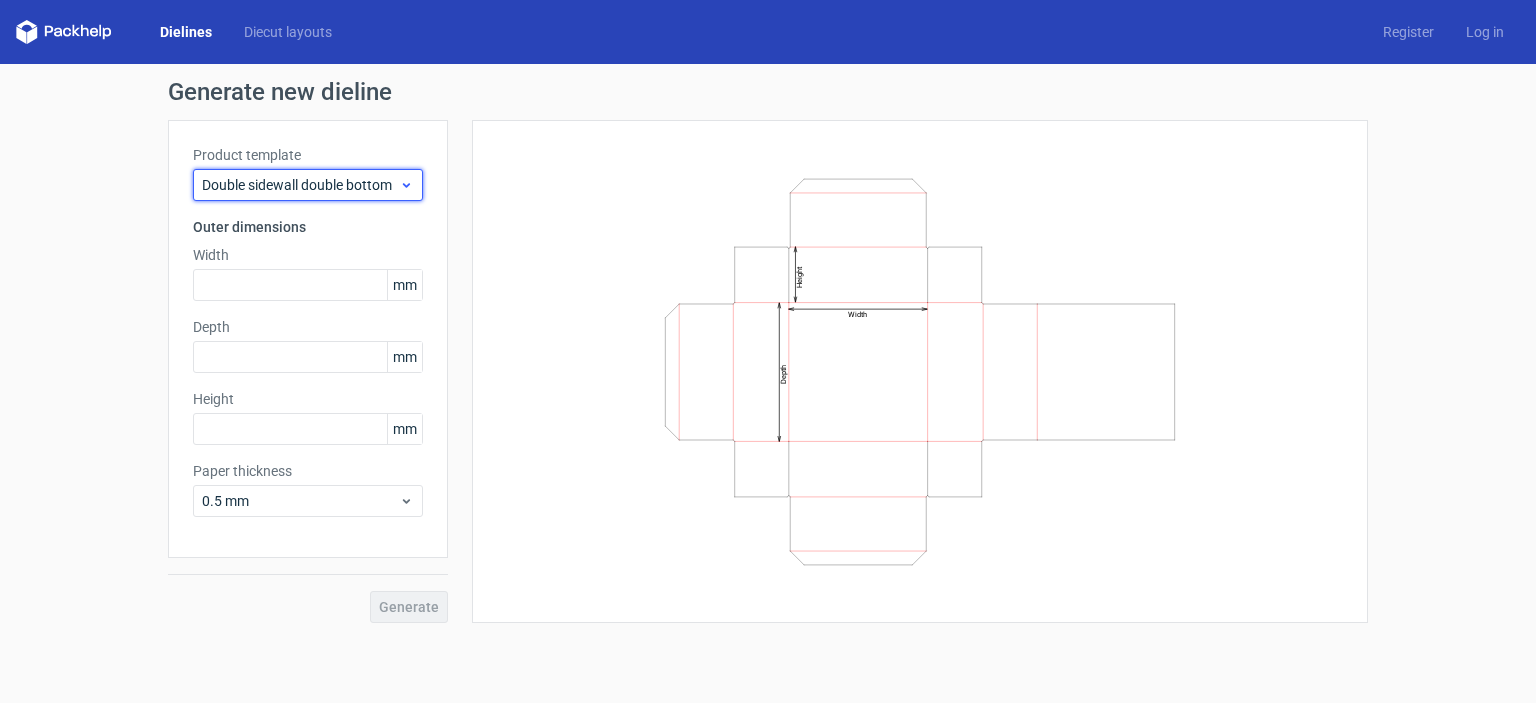 click 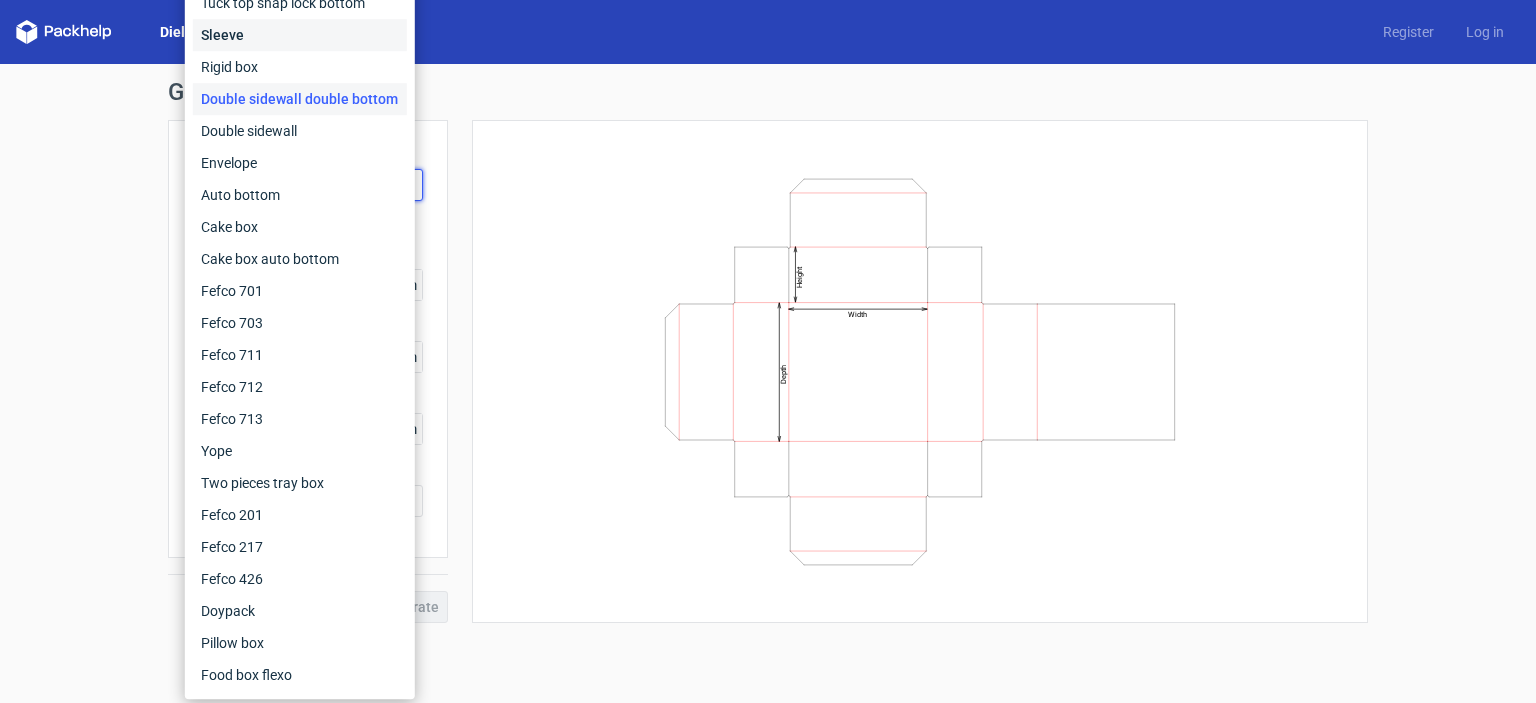 click on "Sleeve" at bounding box center [300, 35] 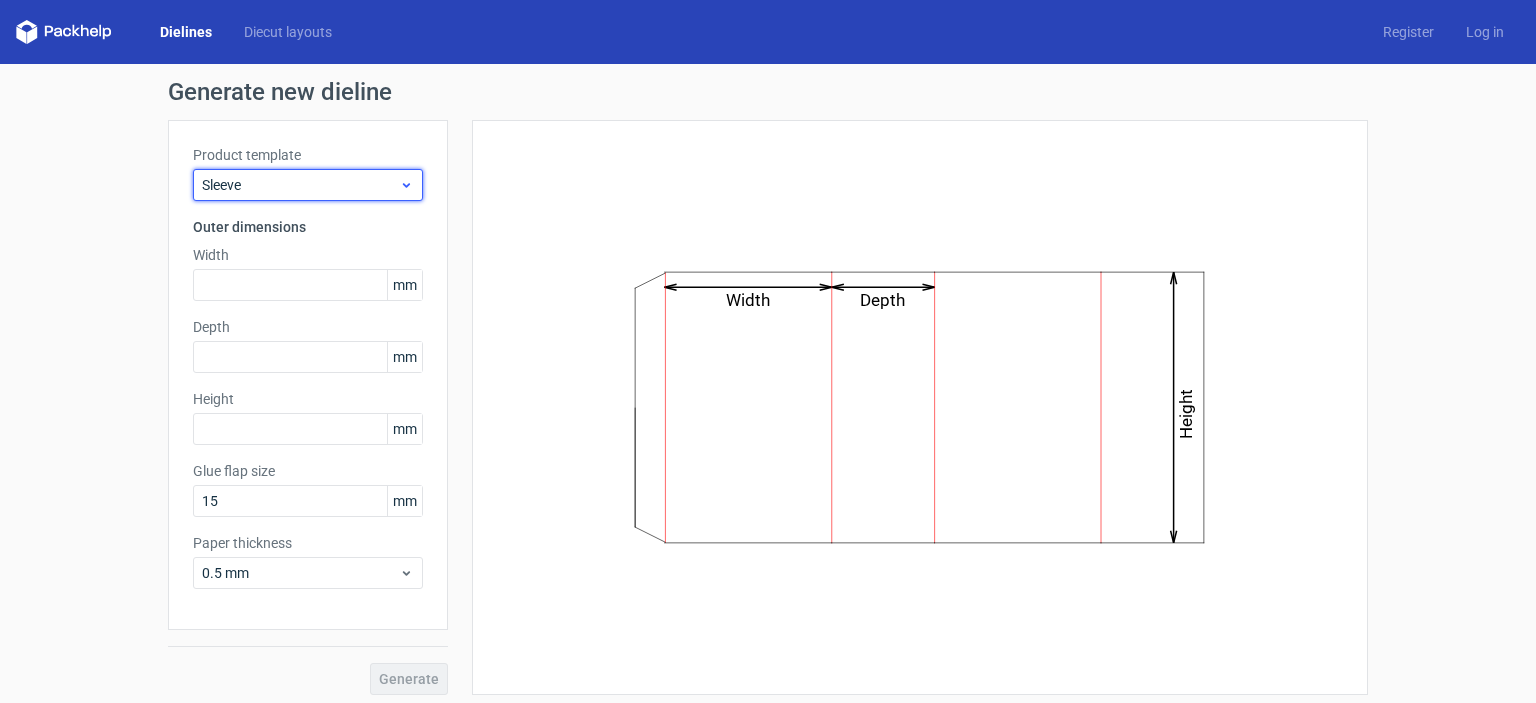 click on "Sleeve" at bounding box center [308, 185] 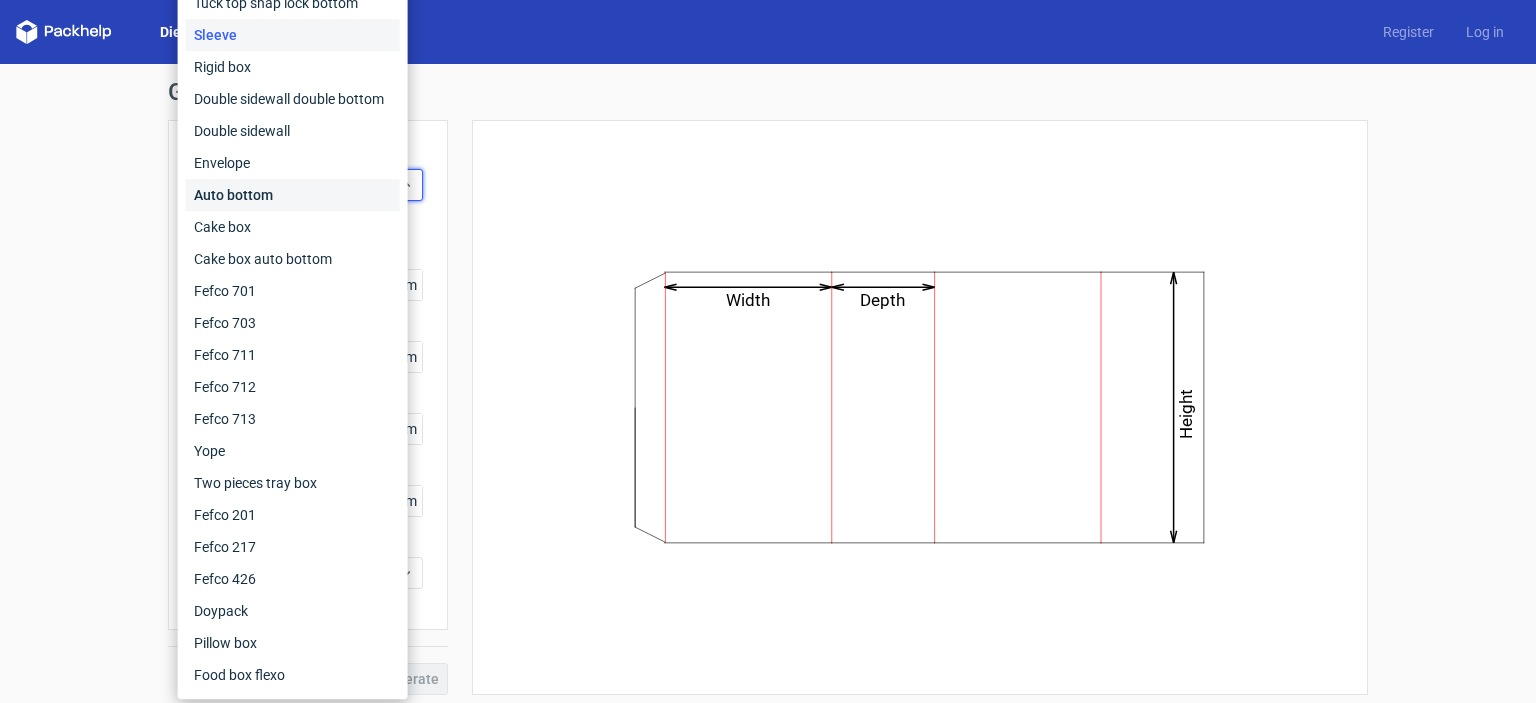 click on "Auto bottom" at bounding box center [293, 195] 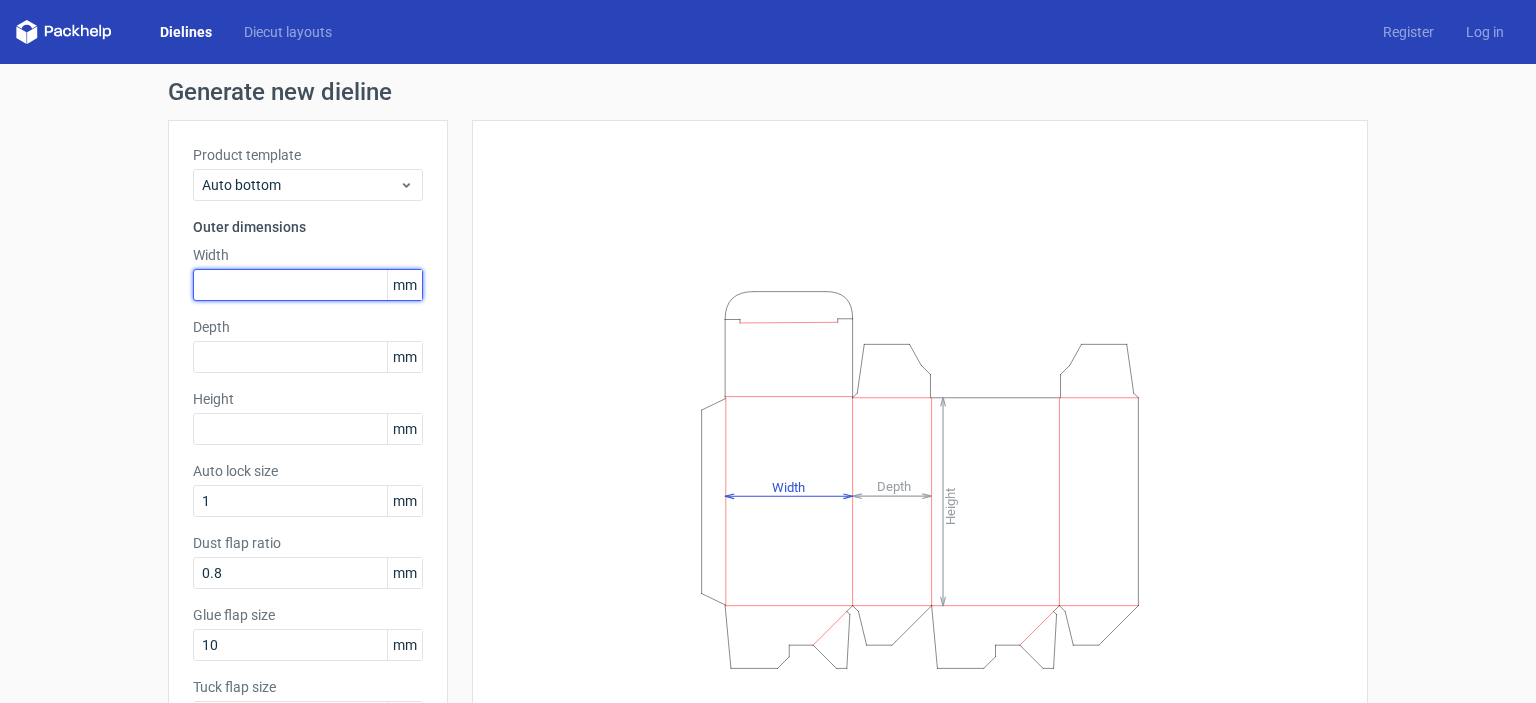 click at bounding box center [308, 285] 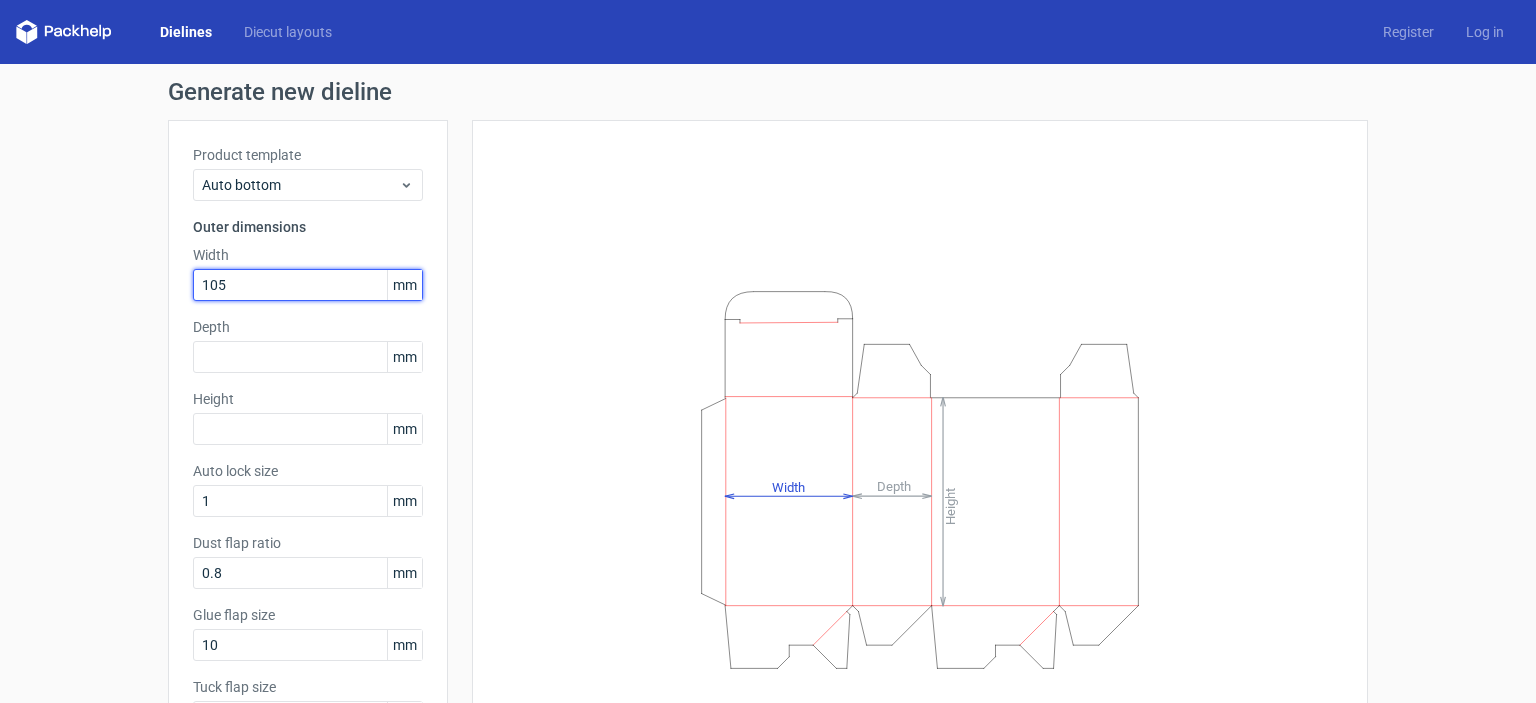 type on "105" 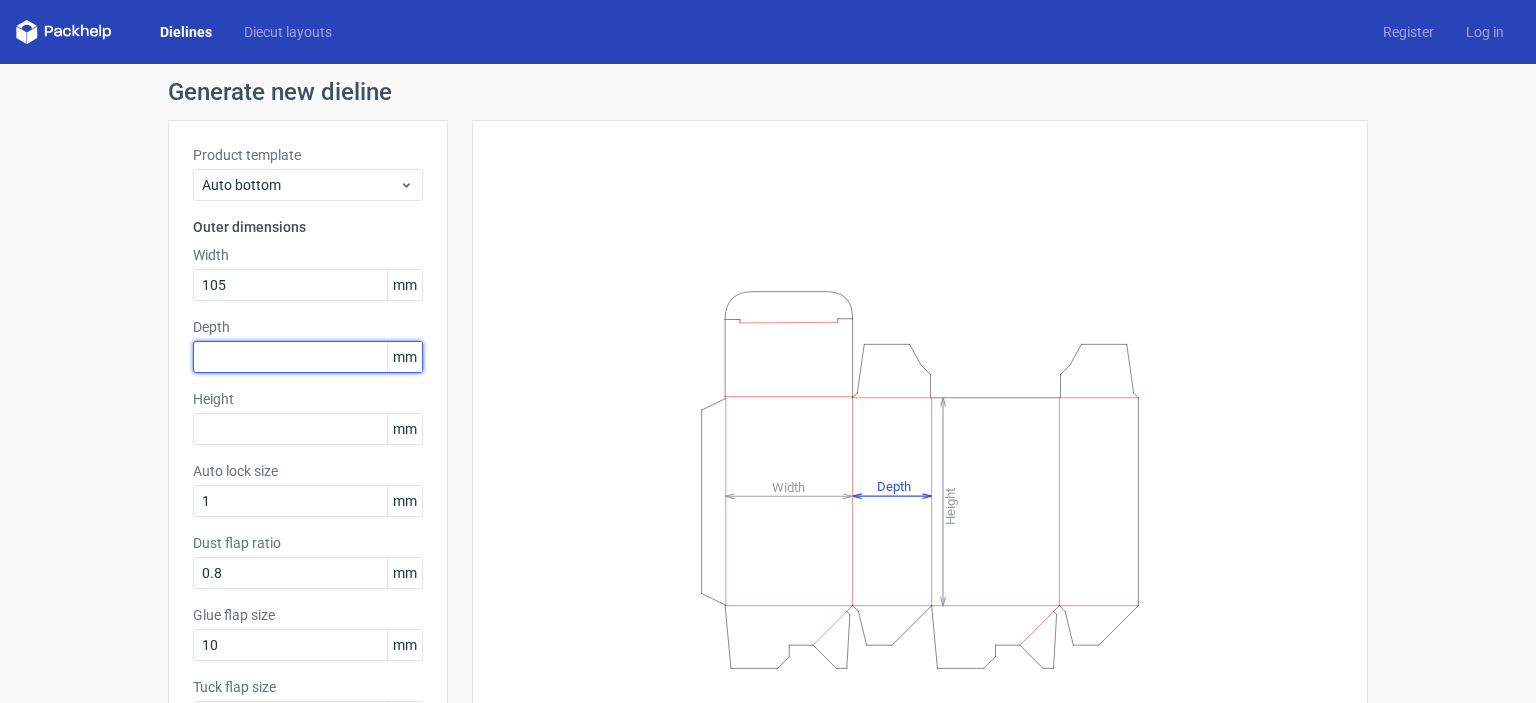 click at bounding box center [308, 357] 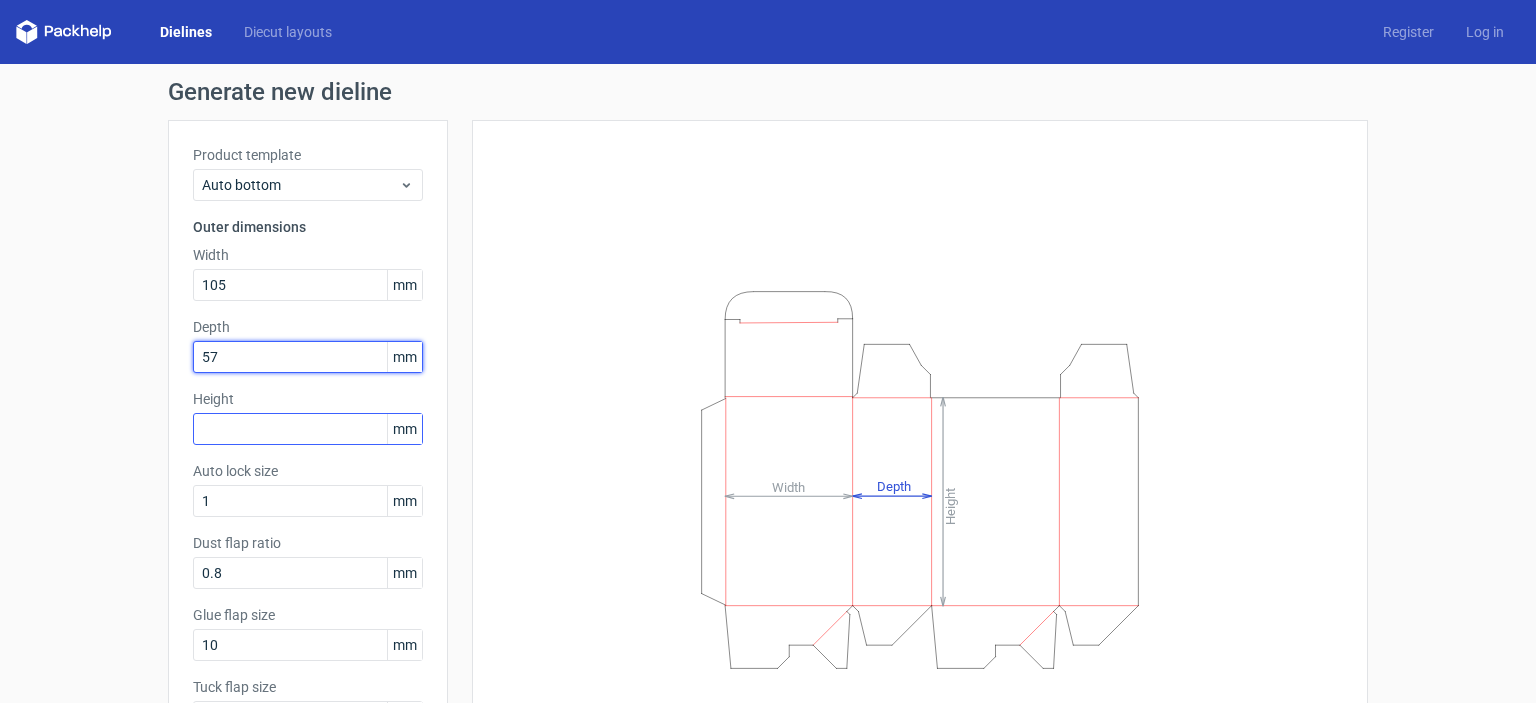 type on "57" 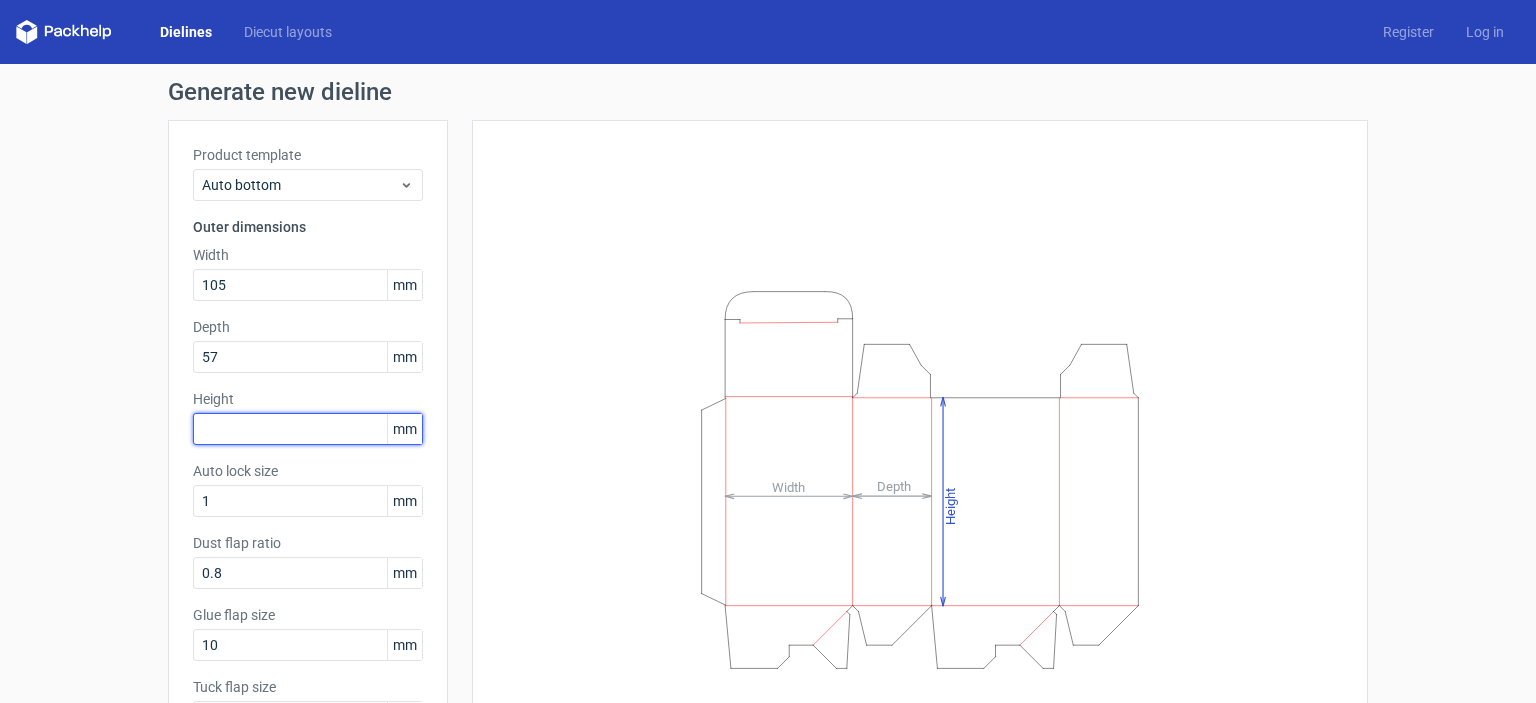 click at bounding box center [308, 429] 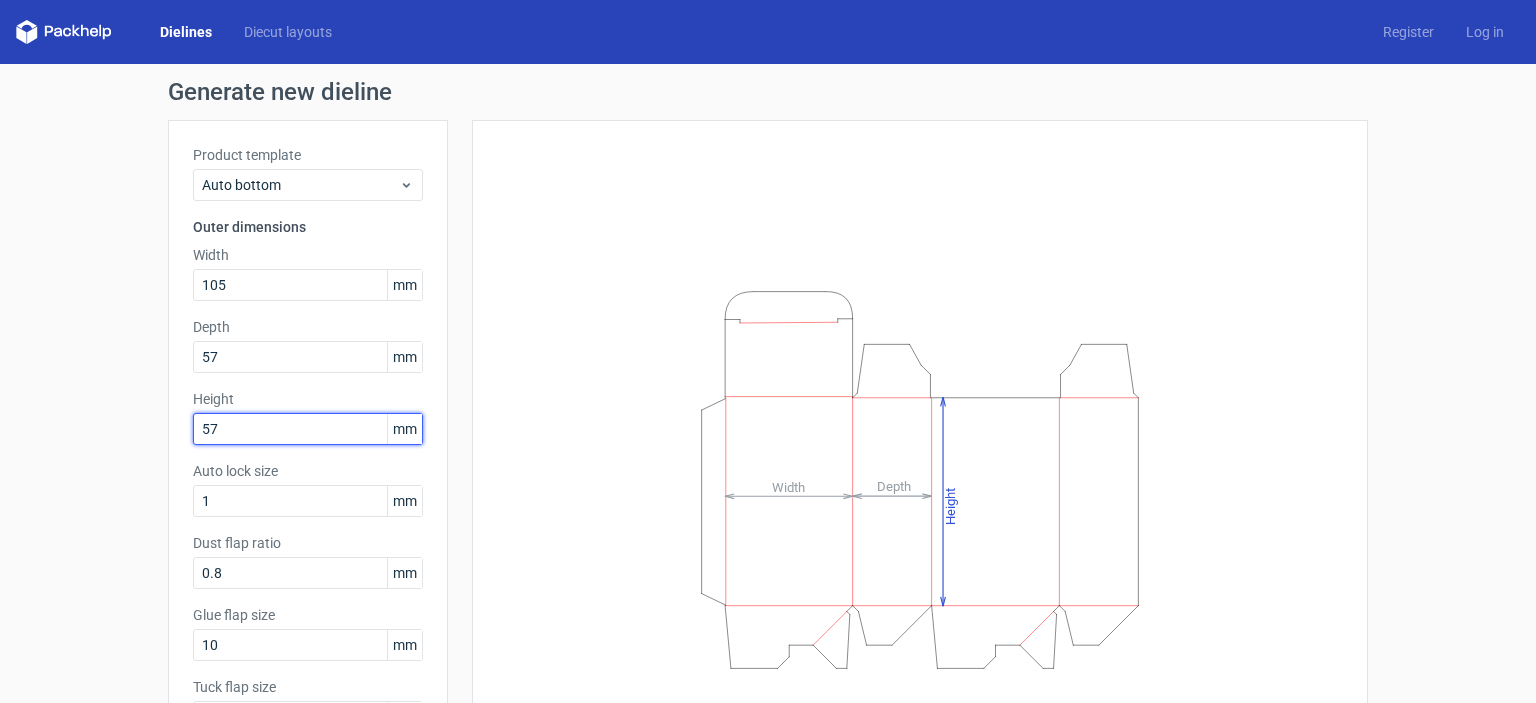 type on "57" 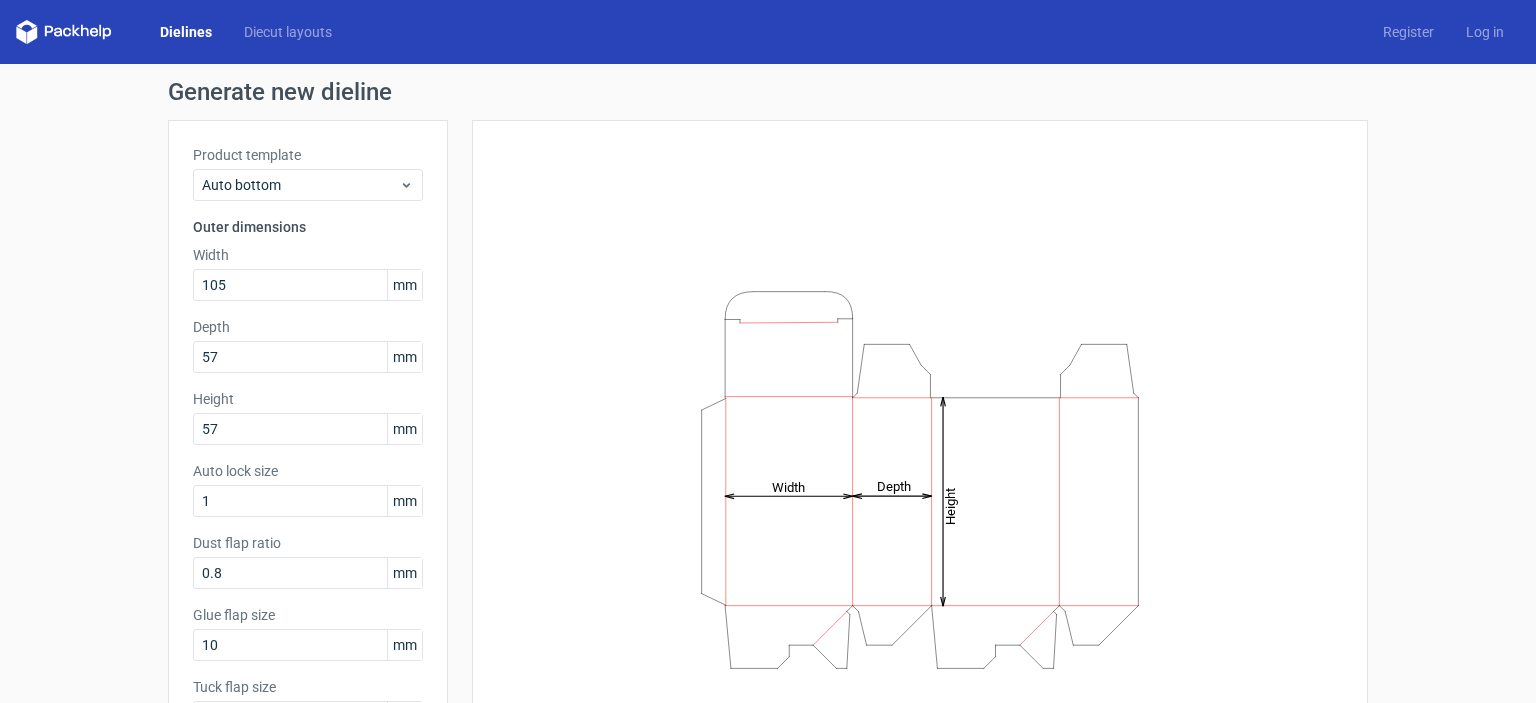 click on "Height   Depth   Width" at bounding box center [908, 479] 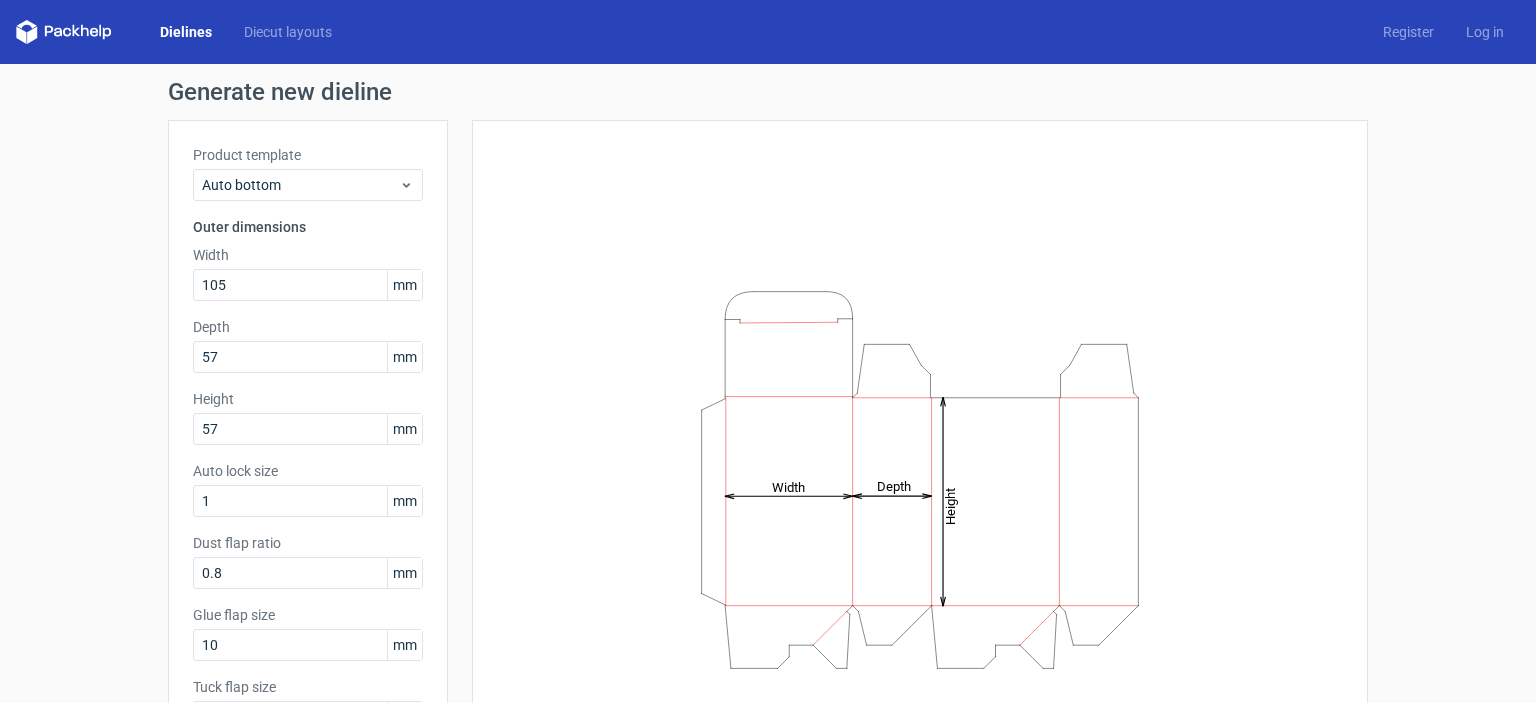 scroll, scrollTop: 151, scrollLeft: 0, axis: vertical 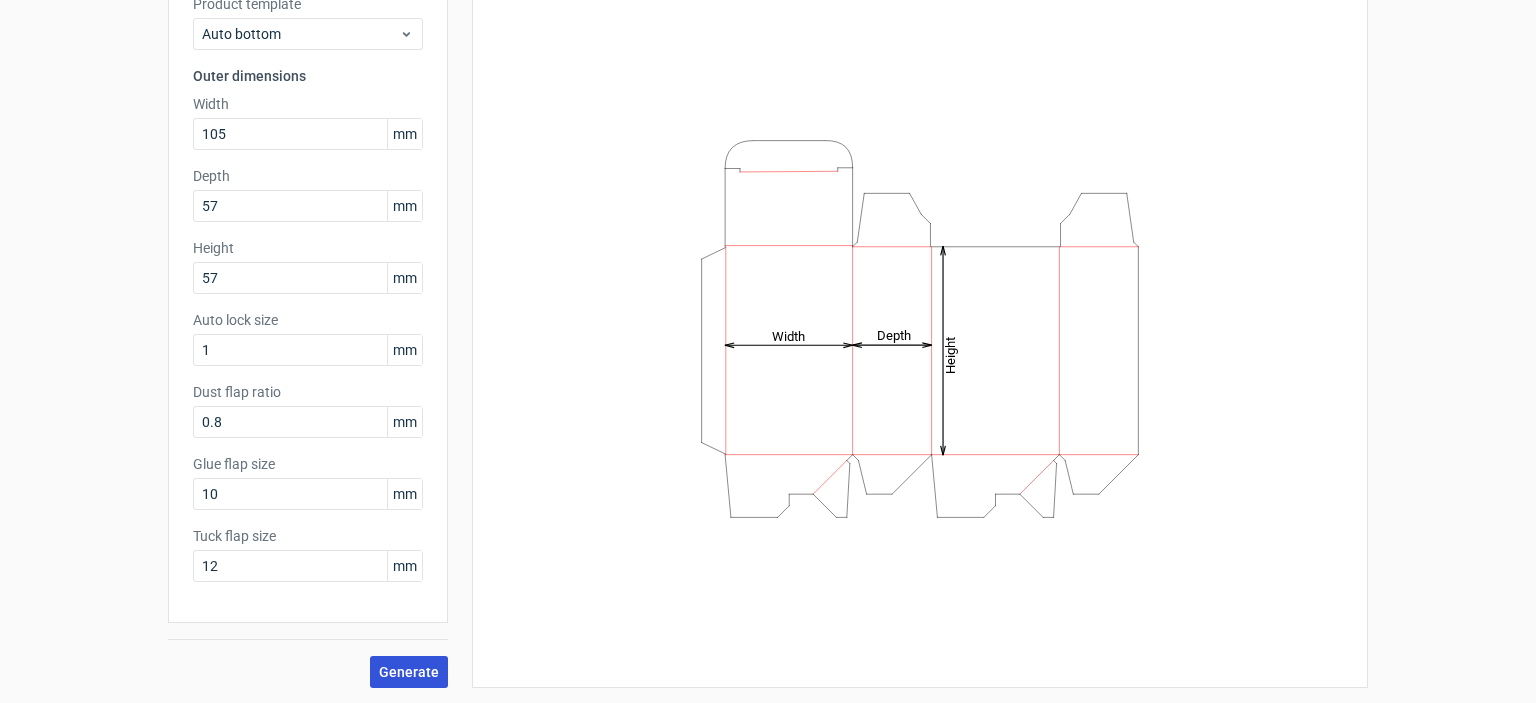 click on "Generate" at bounding box center (409, 672) 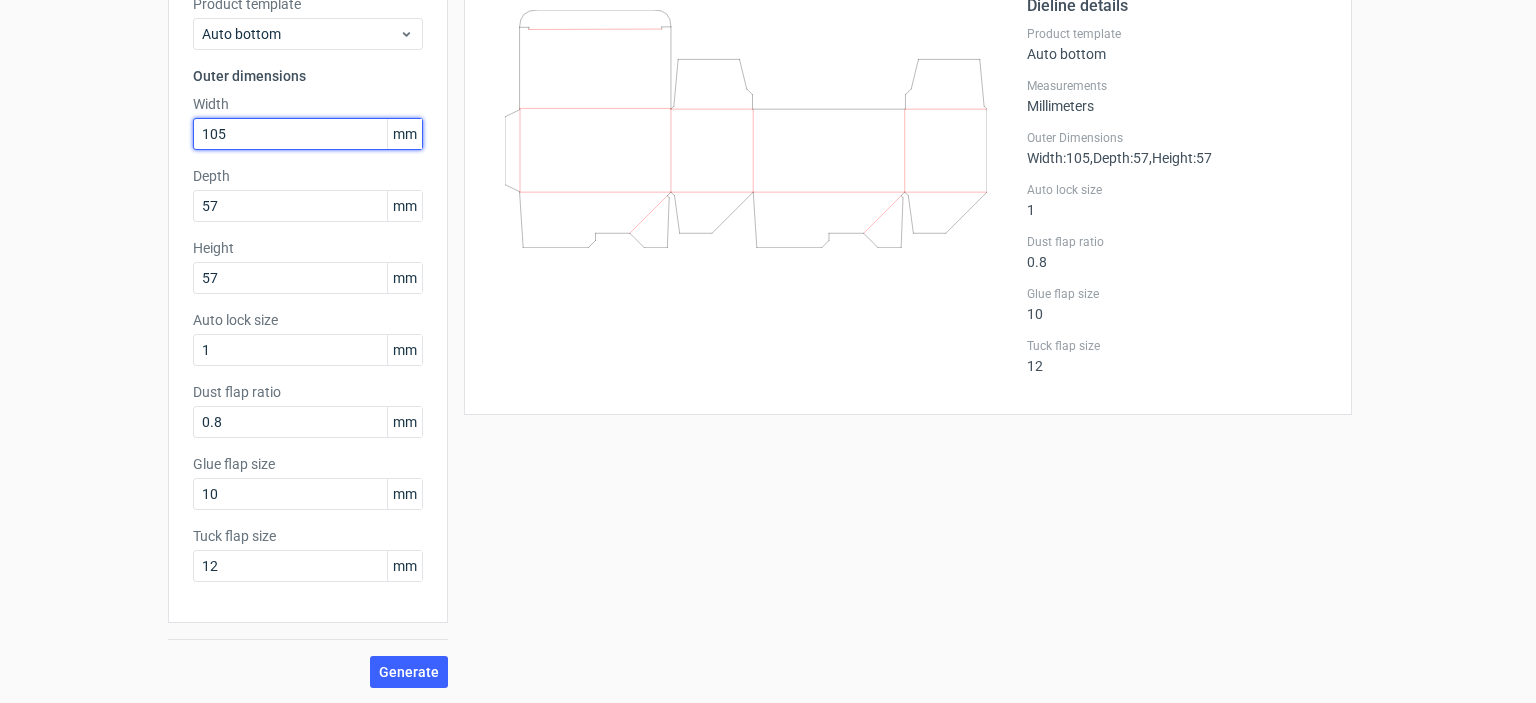 drag, startPoint x: 240, startPoint y: 132, endPoint x: 124, endPoint y: 134, distance: 116.01724 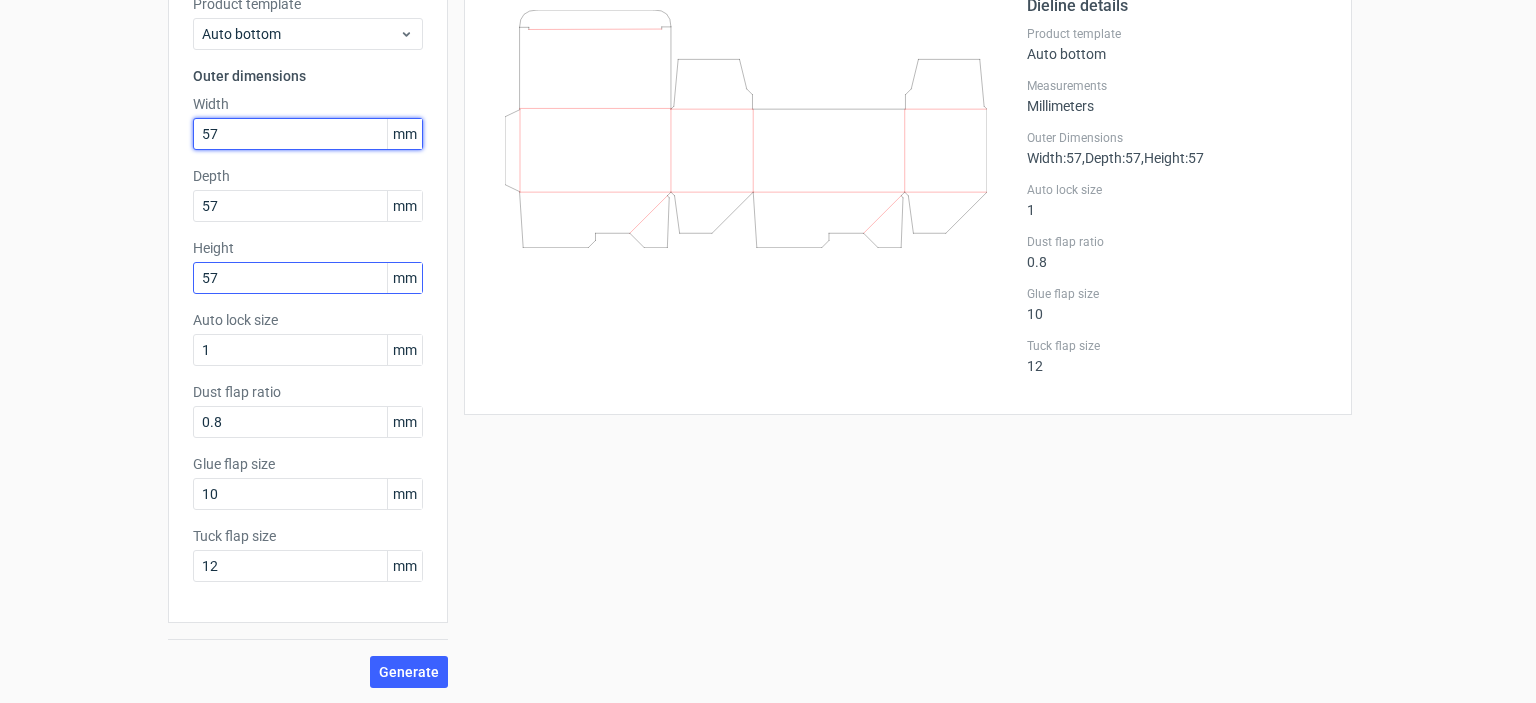 type on "57" 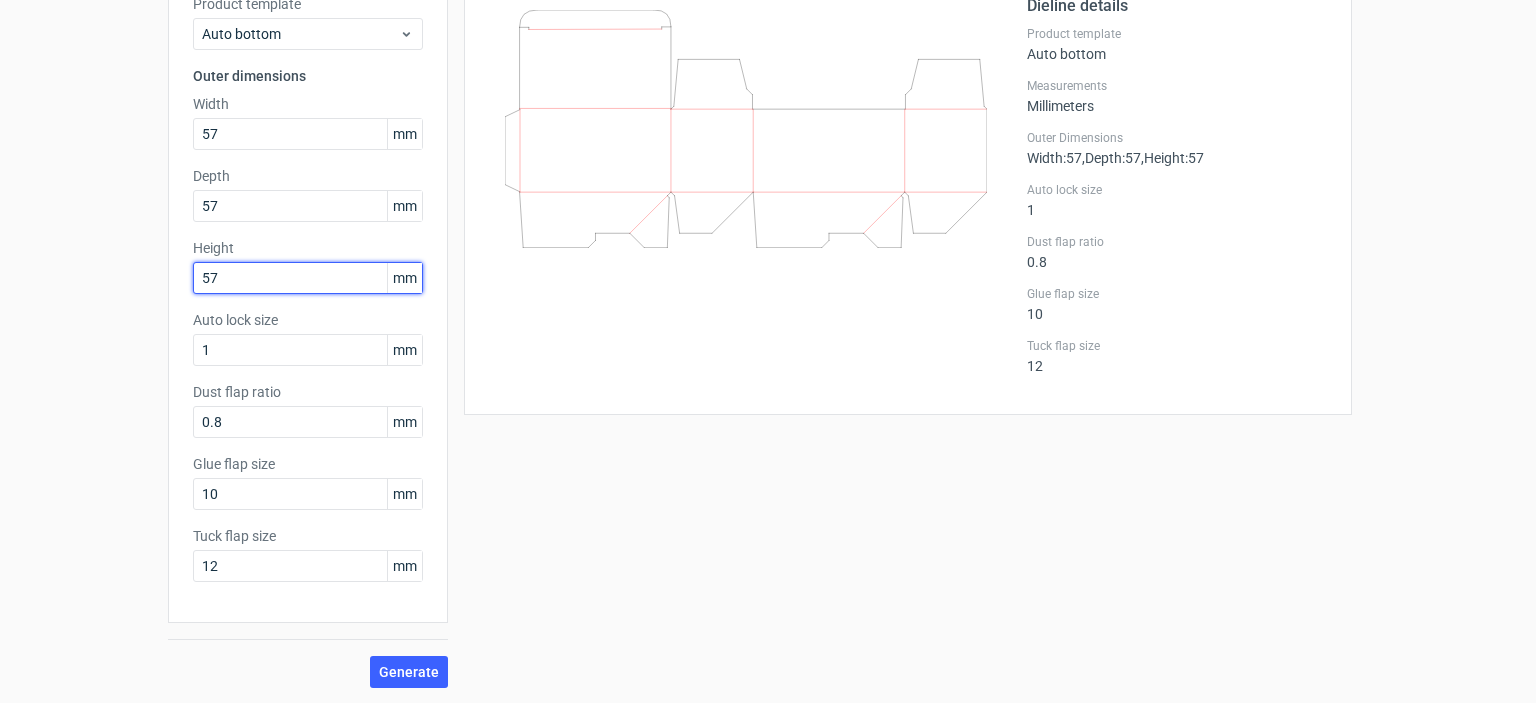 drag, startPoint x: 220, startPoint y: 278, endPoint x: 155, endPoint y: 283, distance: 65.192024 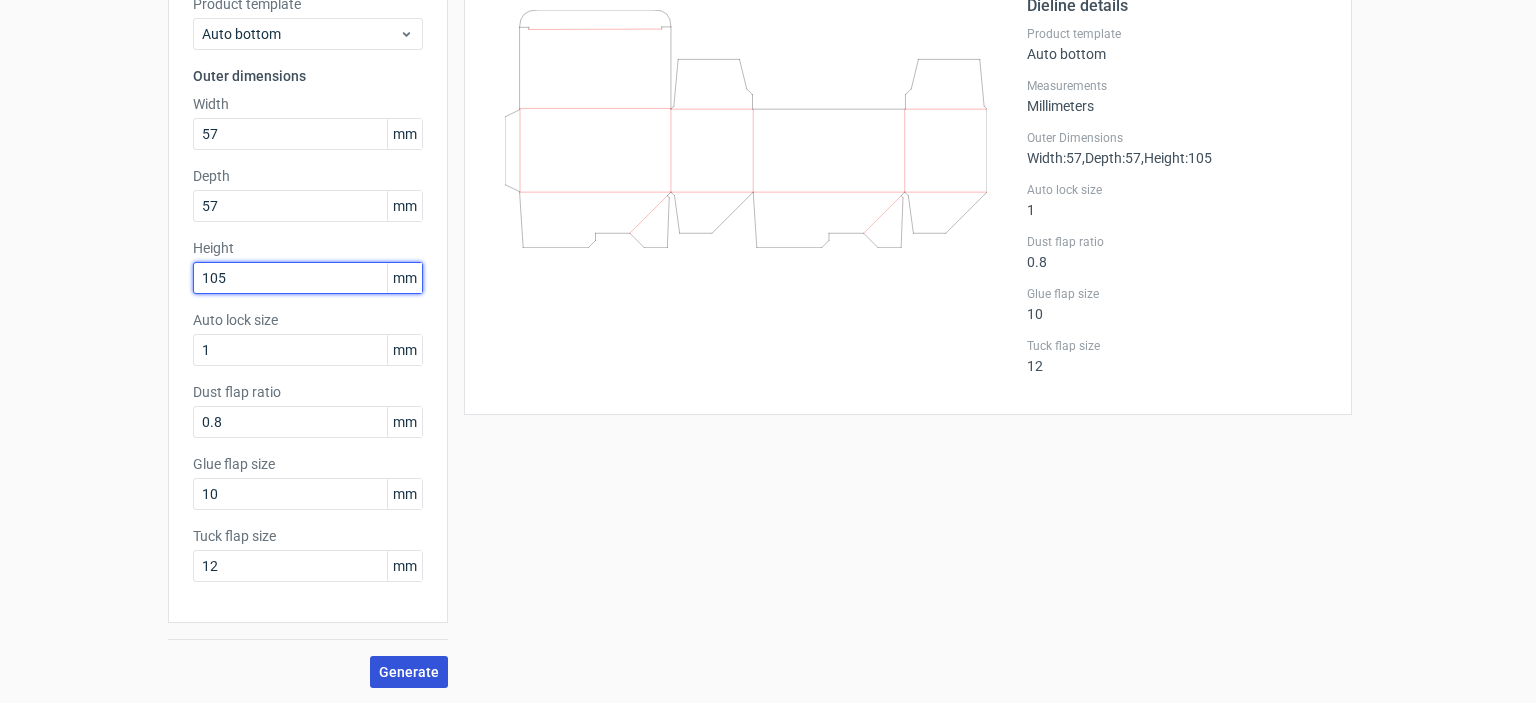 type on "105" 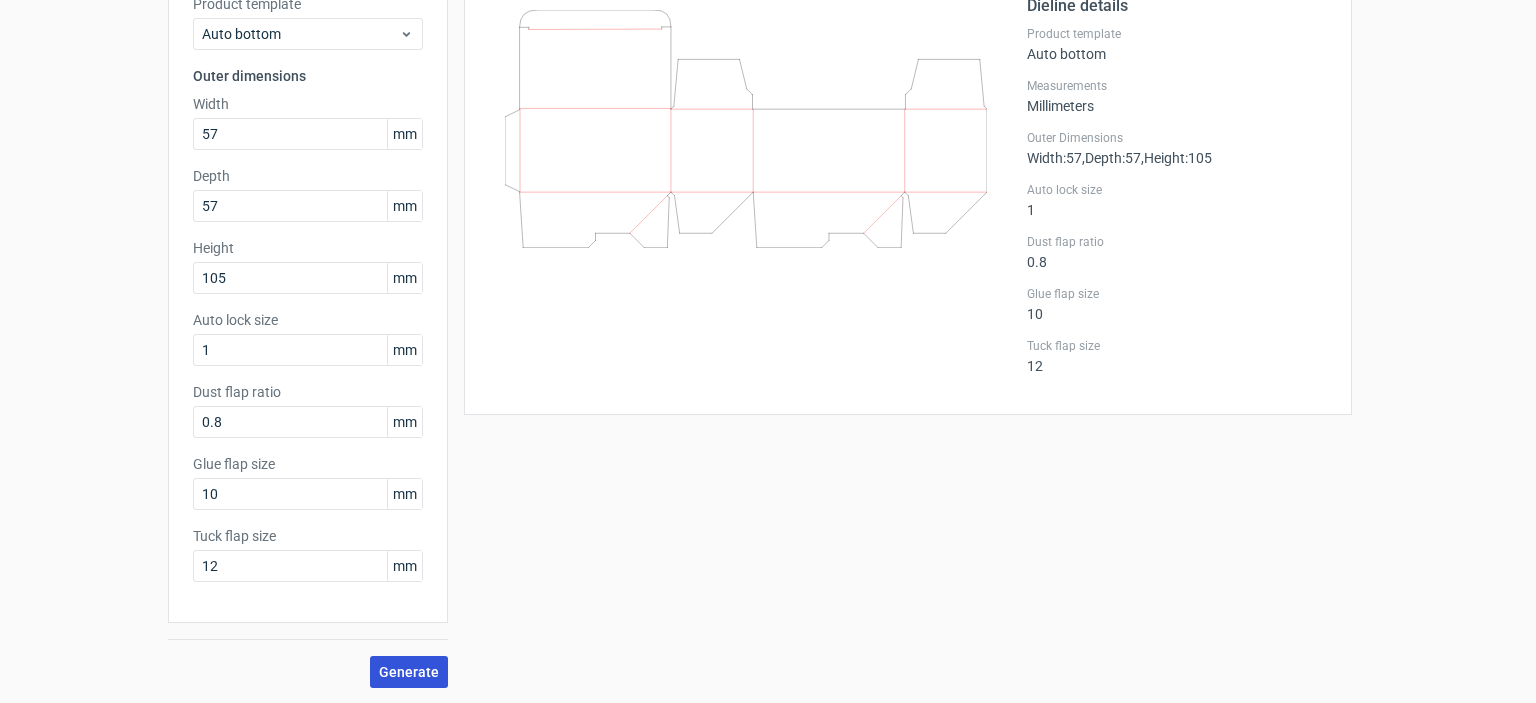 click on "Generate" at bounding box center [409, 672] 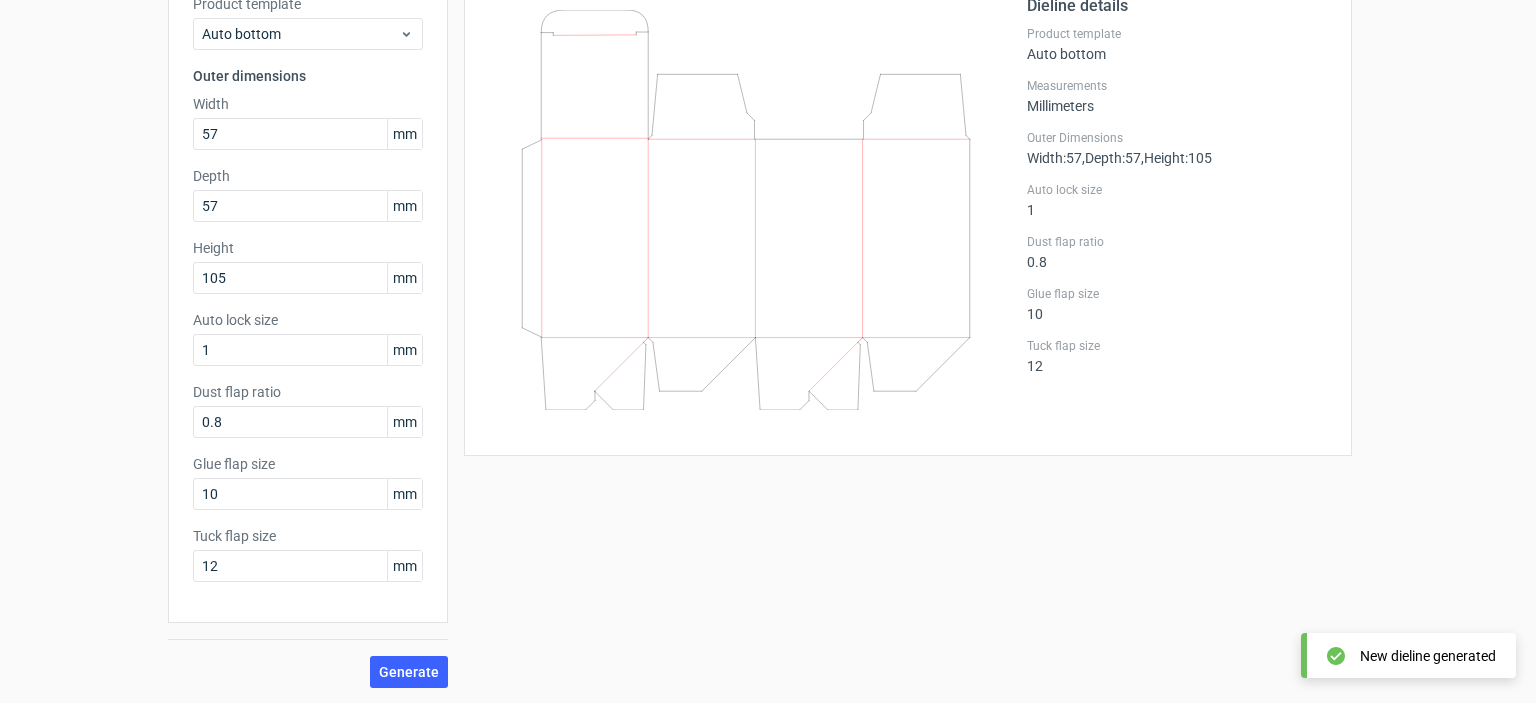 scroll, scrollTop: 0, scrollLeft: 0, axis: both 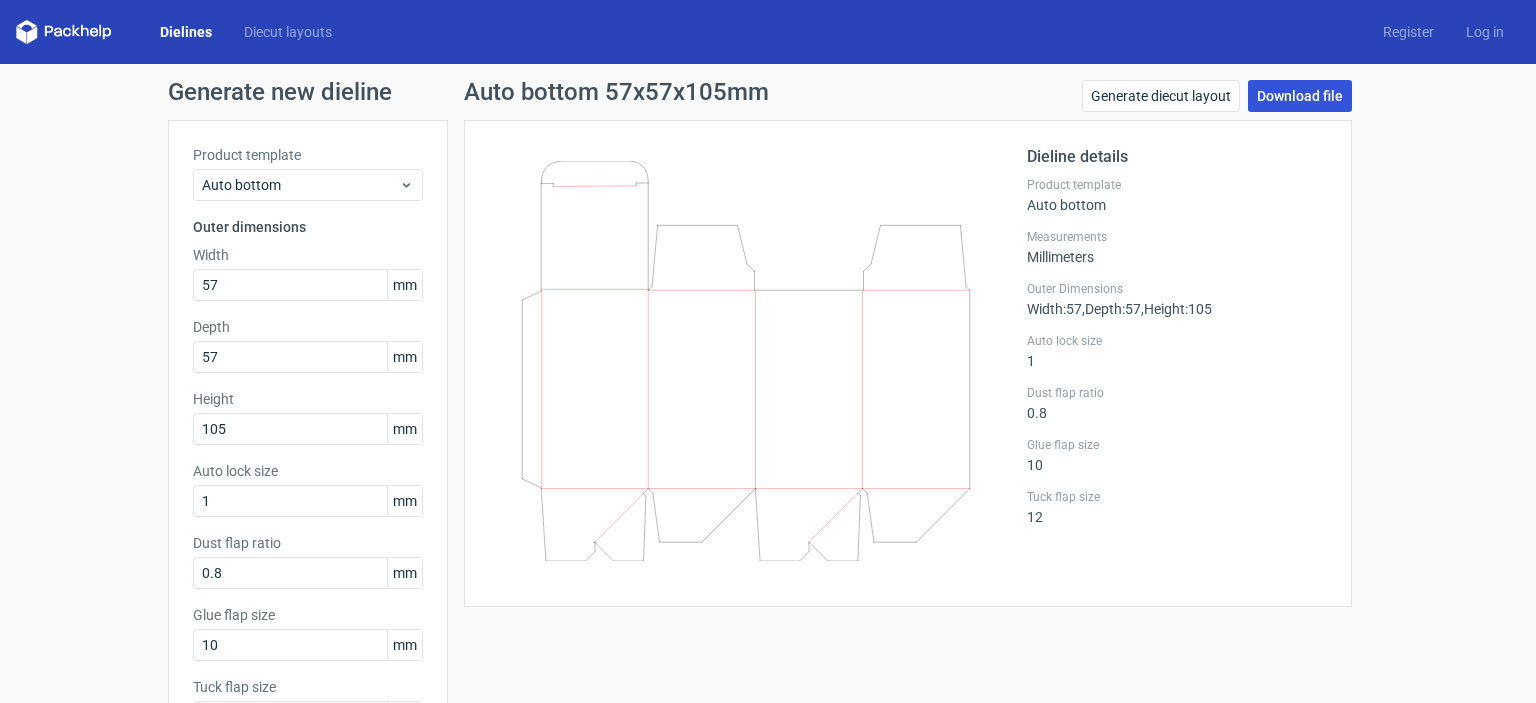 click on "Download file" at bounding box center (1300, 96) 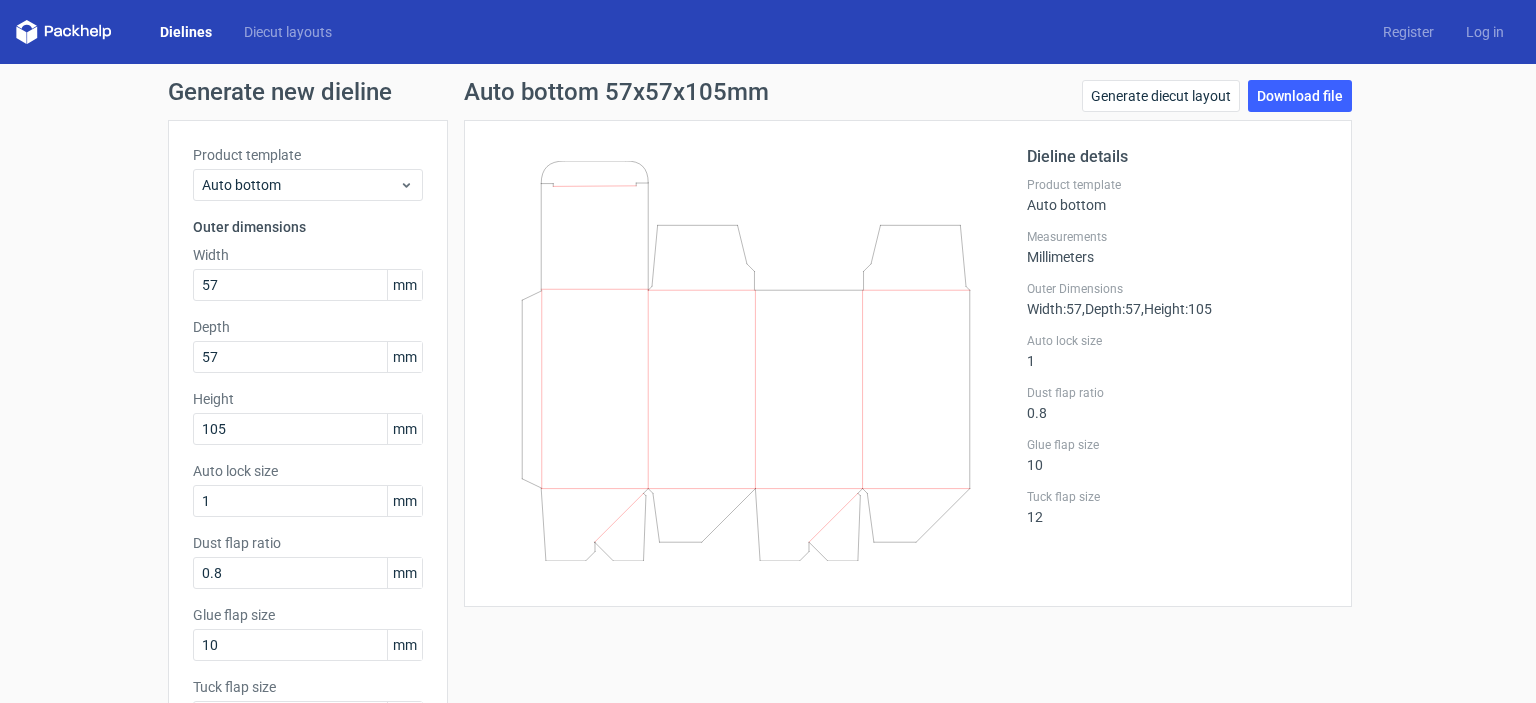 click 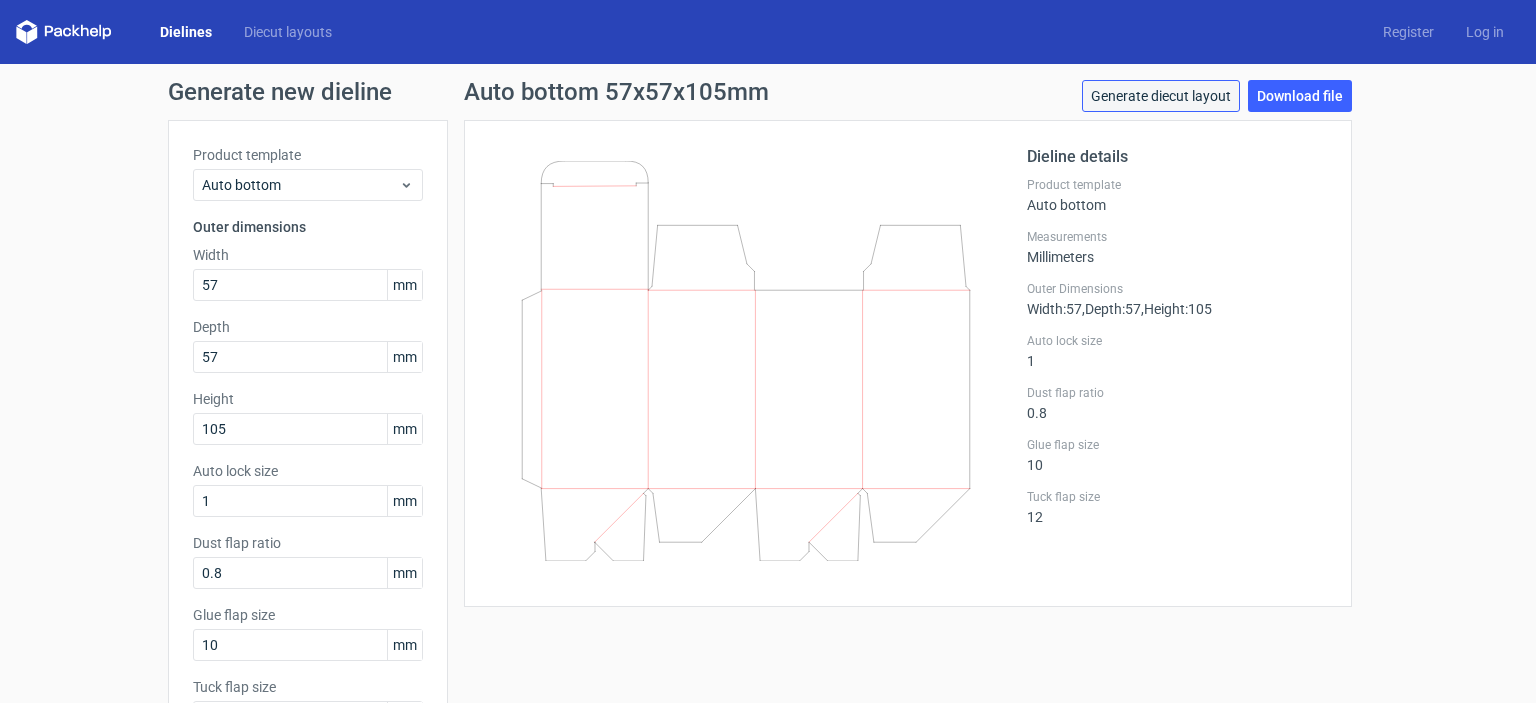 click on "Generate diecut layout" at bounding box center [1161, 96] 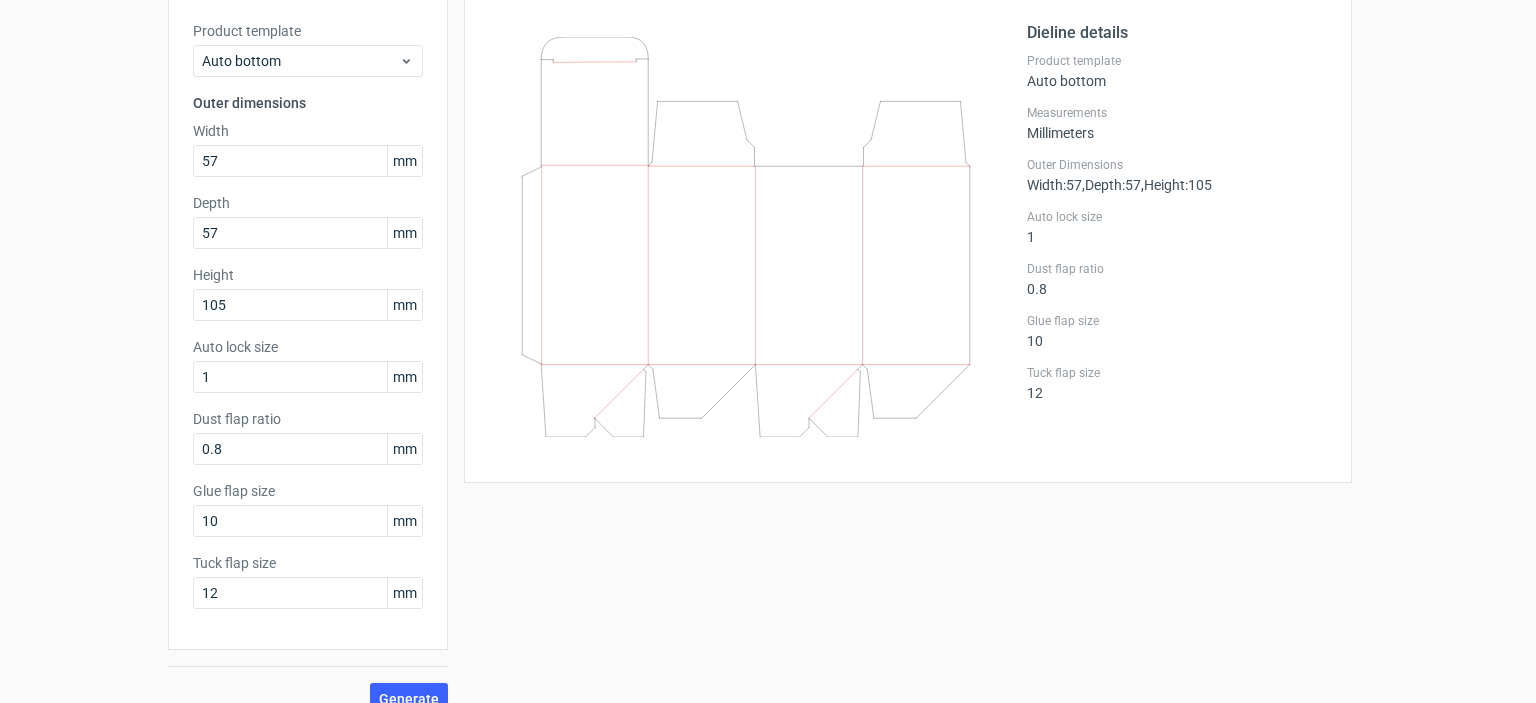 scroll, scrollTop: 0, scrollLeft: 0, axis: both 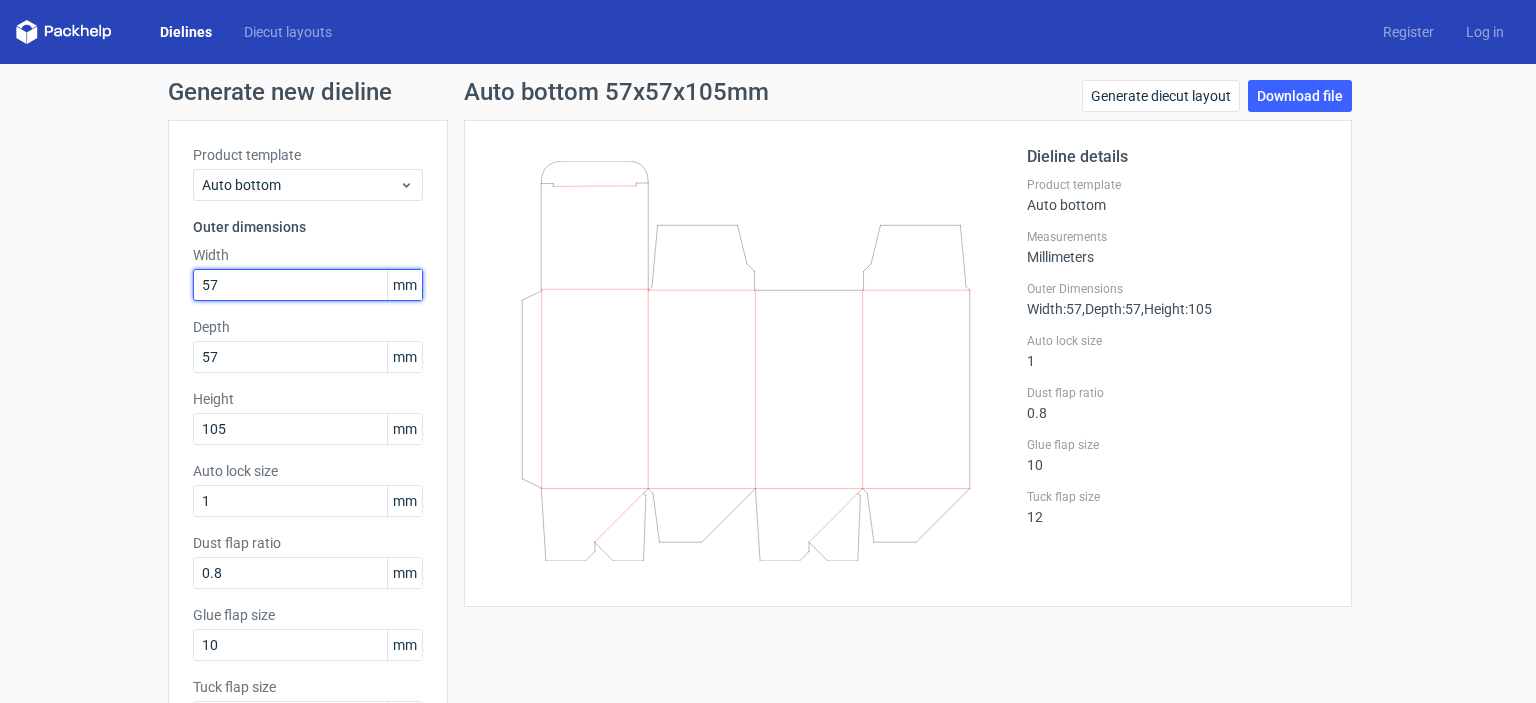 drag, startPoint x: 245, startPoint y: 289, endPoint x: 112, endPoint y: 289, distance: 133 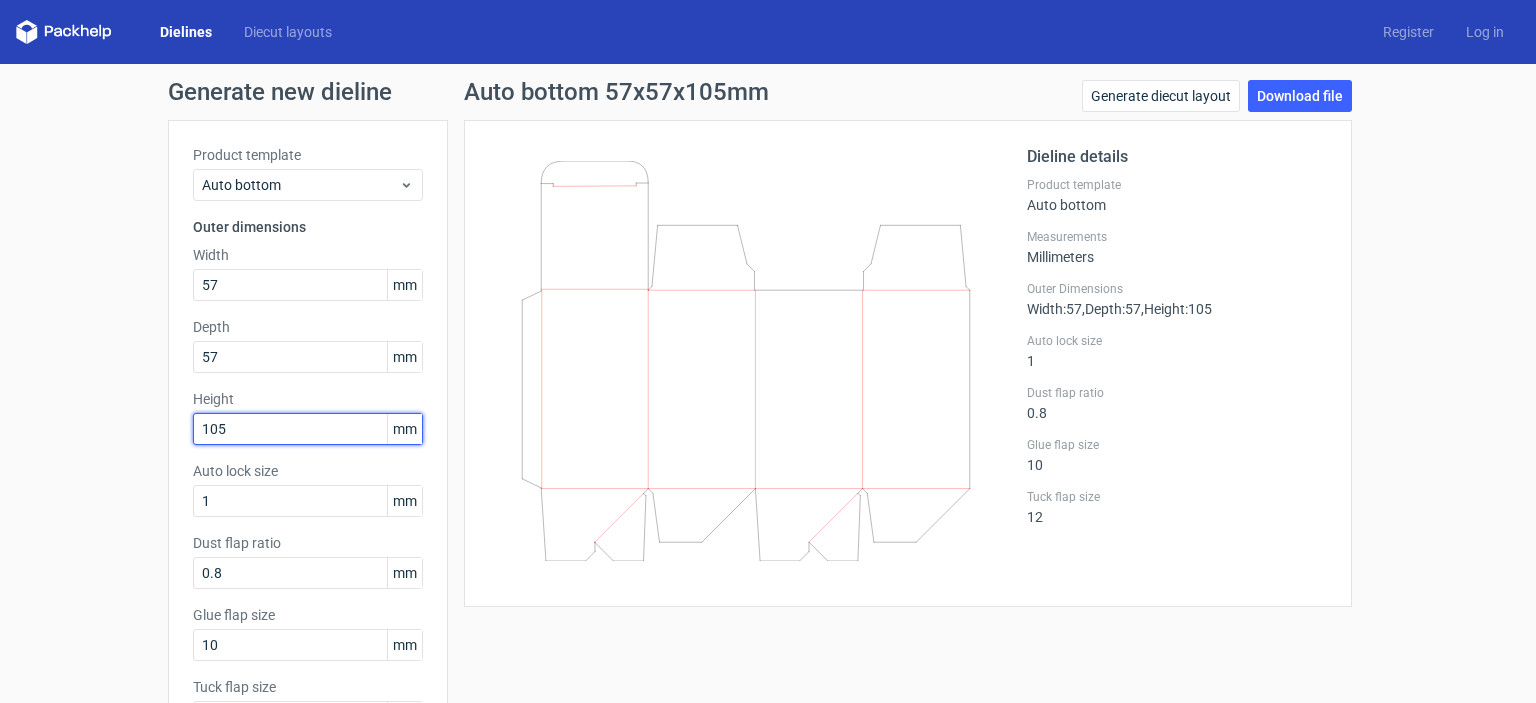 drag, startPoint x: 224, startPoint y: 435, endPoint x: 143, endPoint y: 424, distance: 81.7435 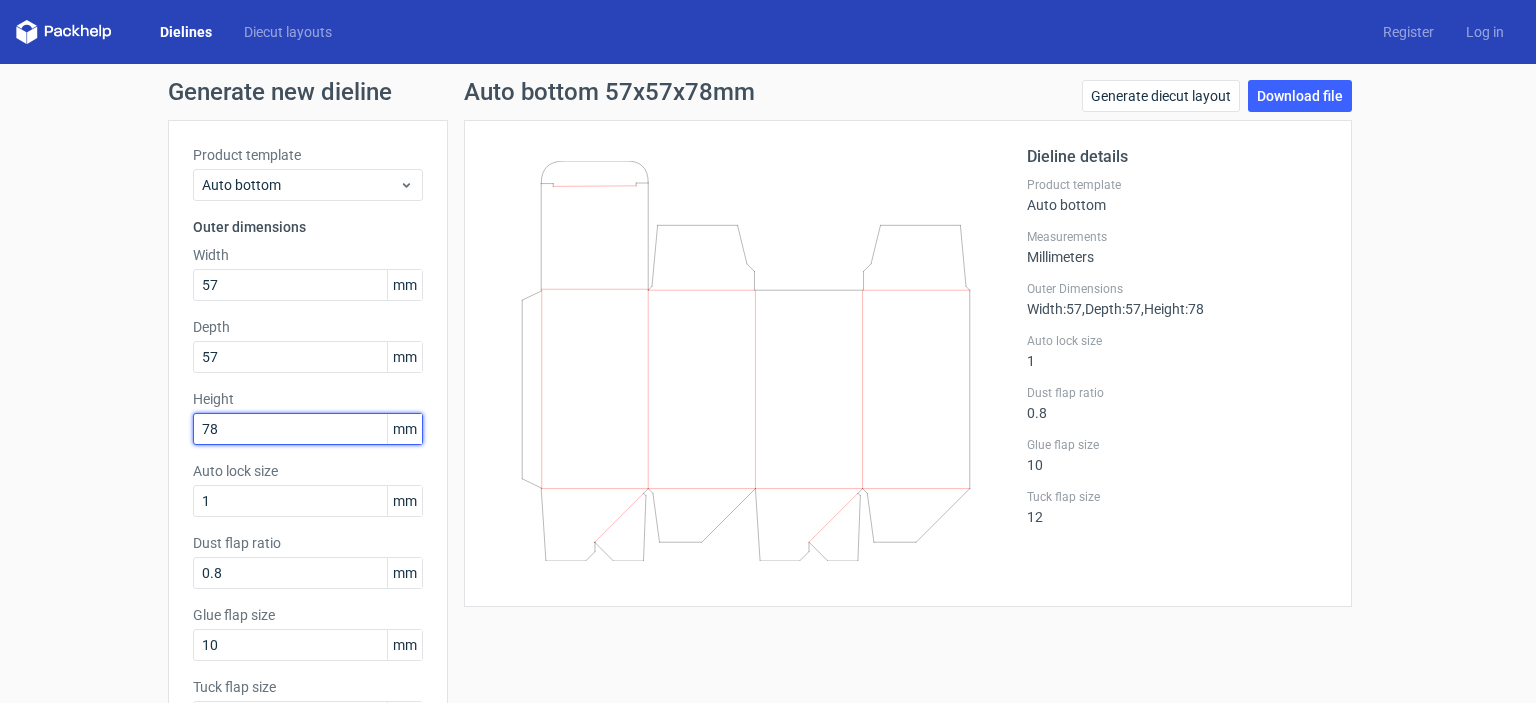 type on "78" 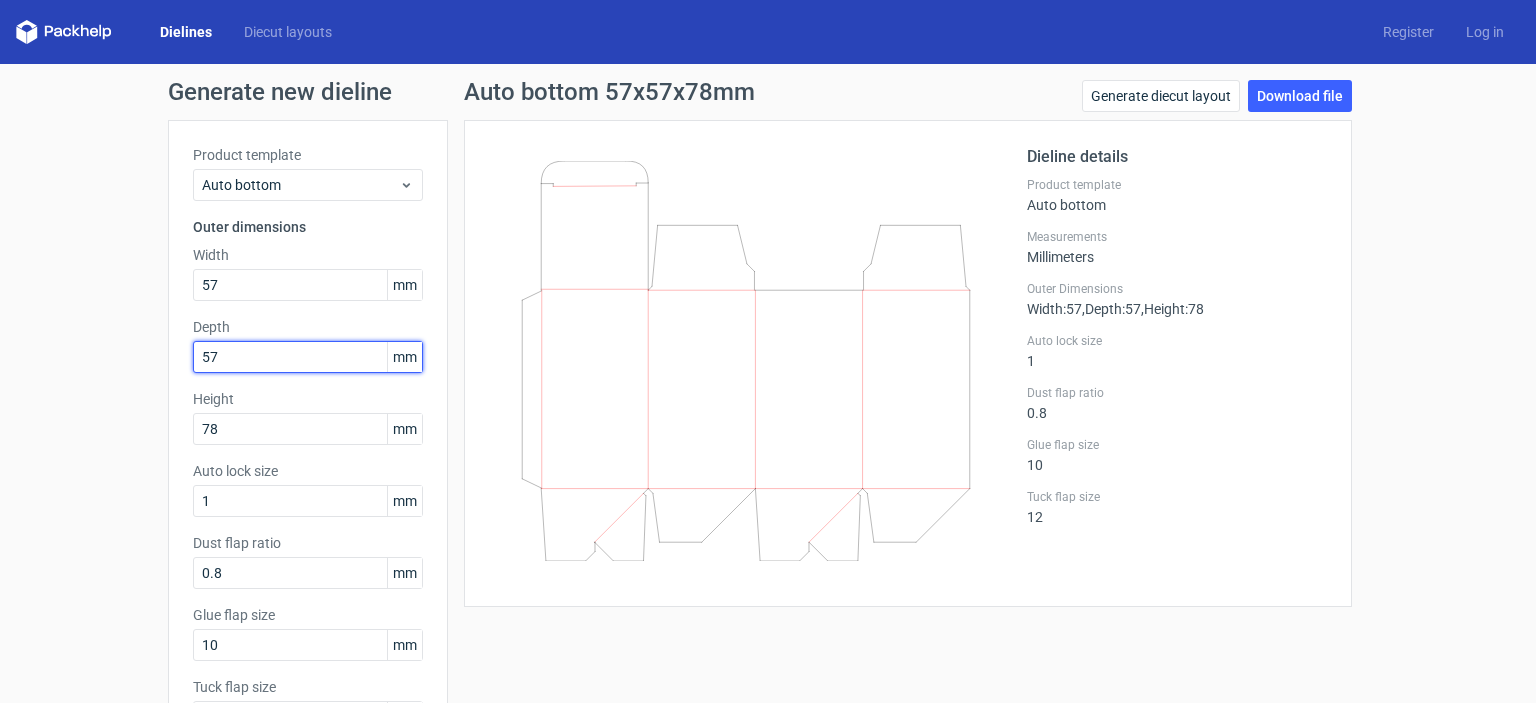 drag, startPoint x: 235, startPoint y: 357, endPoint x: 109, endPoint y: 349, distance: 126.253716 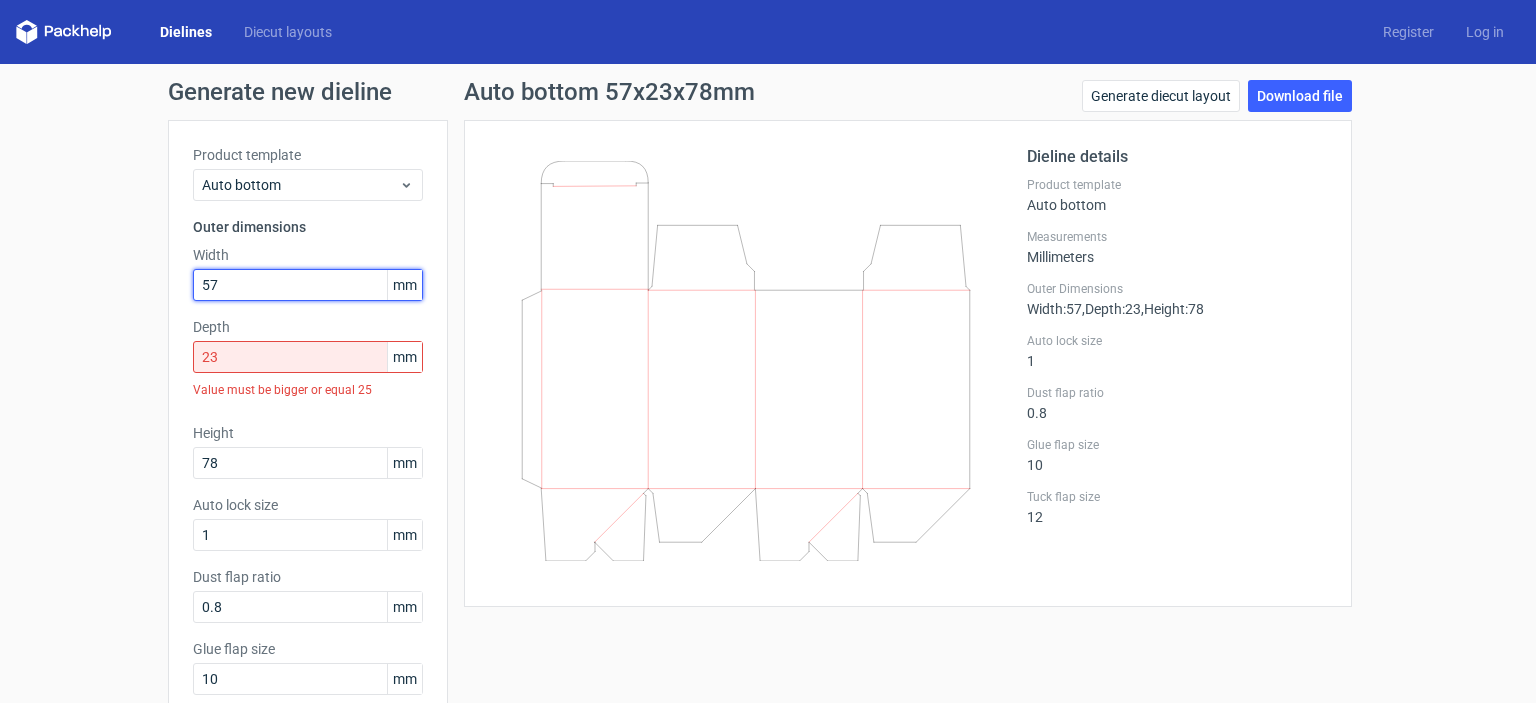 drag, startPoint x: 232, startPoint y: 279, endPoint x: 145, endPoint y: 267, distance: 87.823685 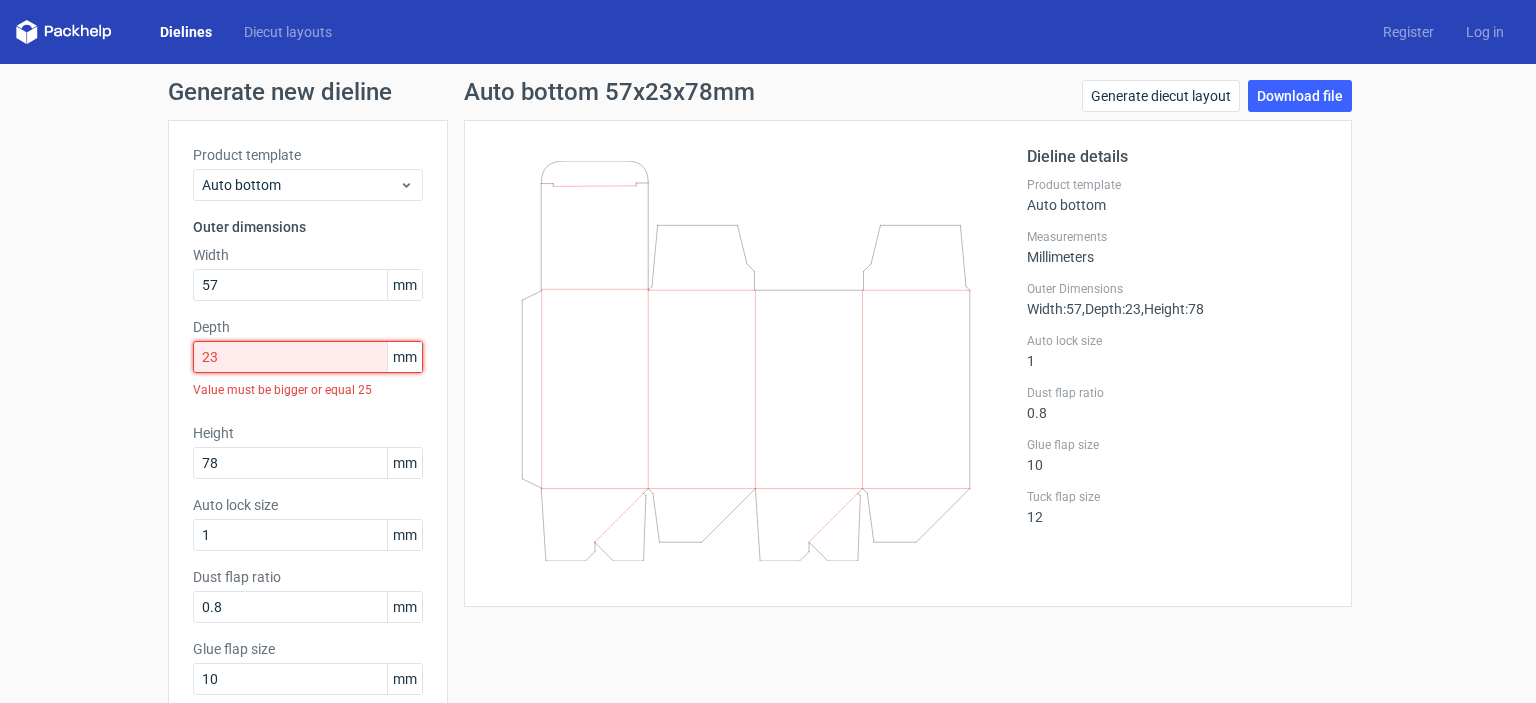 drag, startPoint x: 218, startPoint y: 347, endPoint x: 160, endPoint y: 351, distance: 58.137768 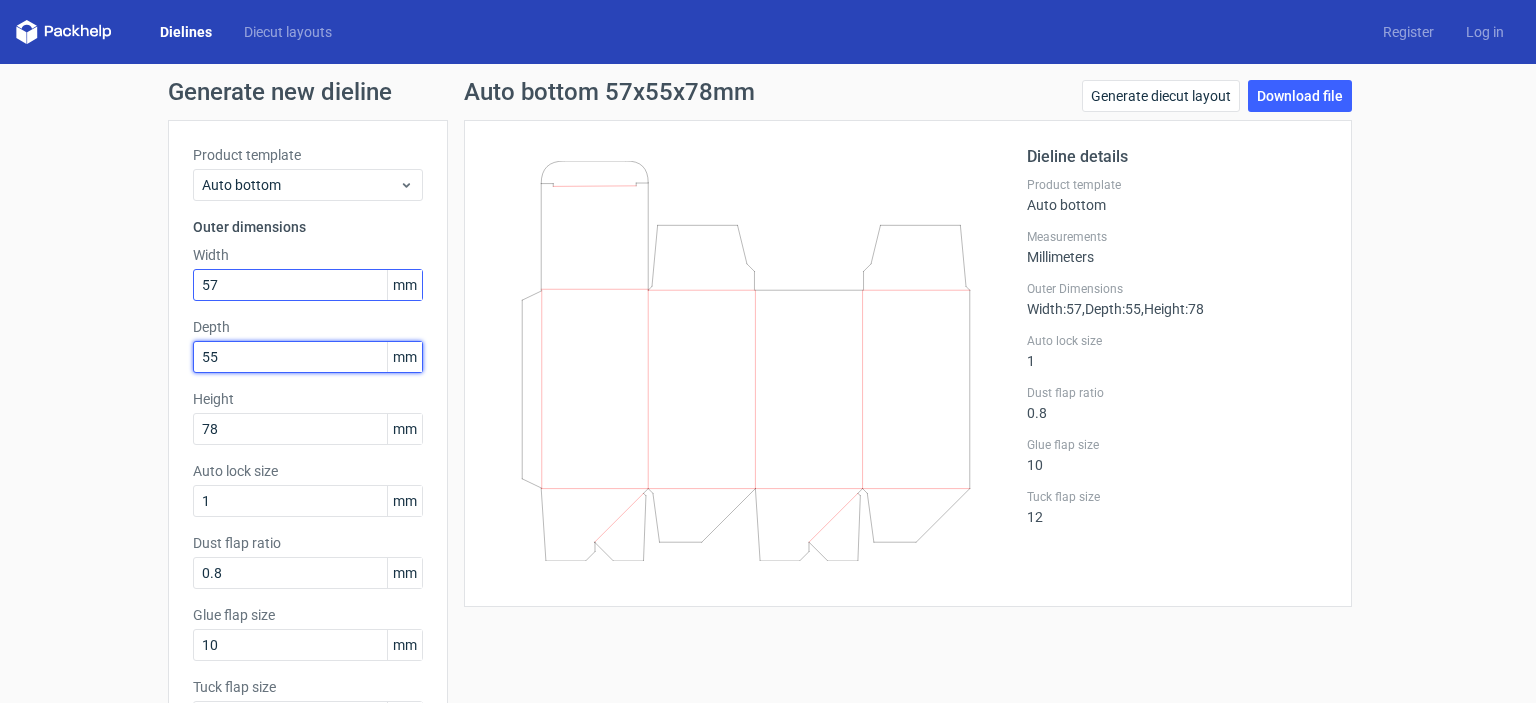 type on "55" 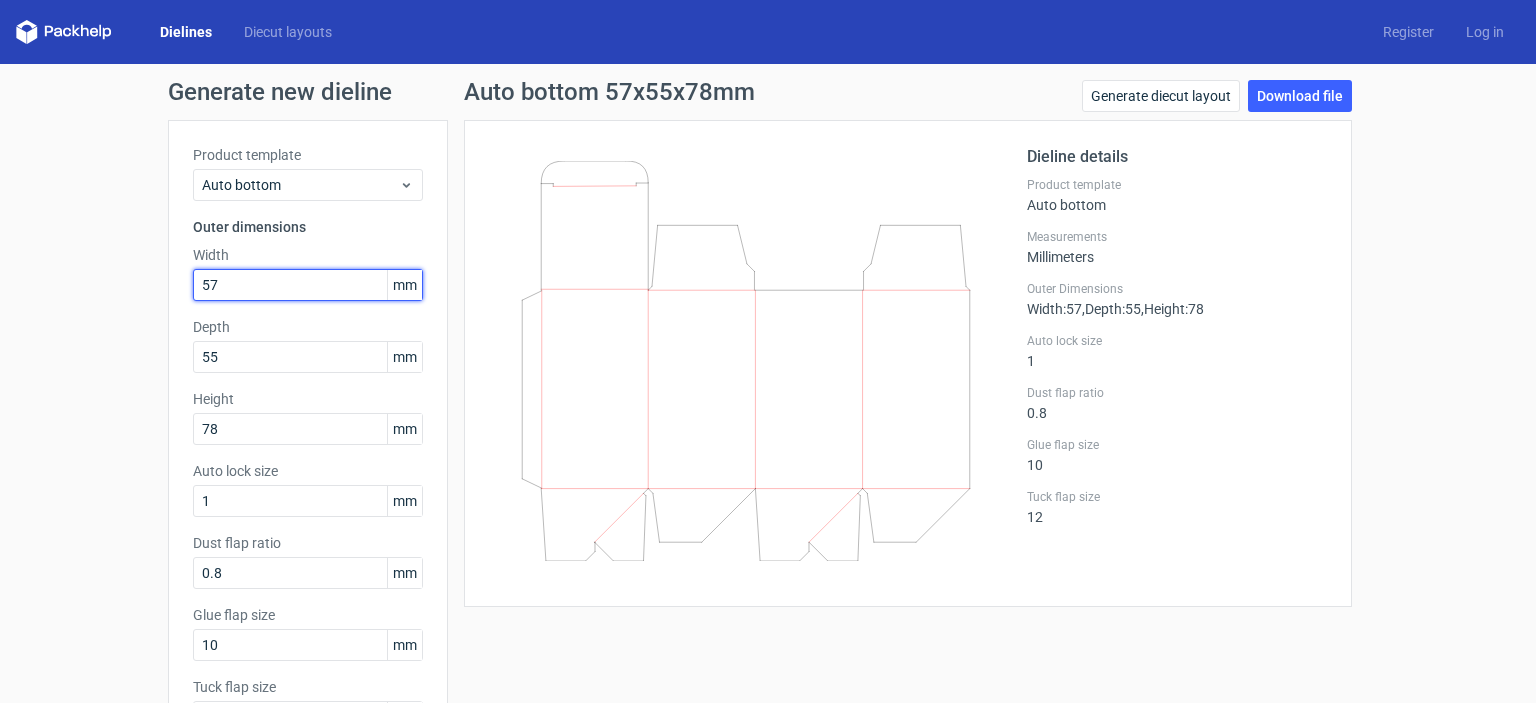 drag, startPoint x: 244, startPoint y: 287, endPoint x: 171, endPoint y: 281, distance: 73.24616 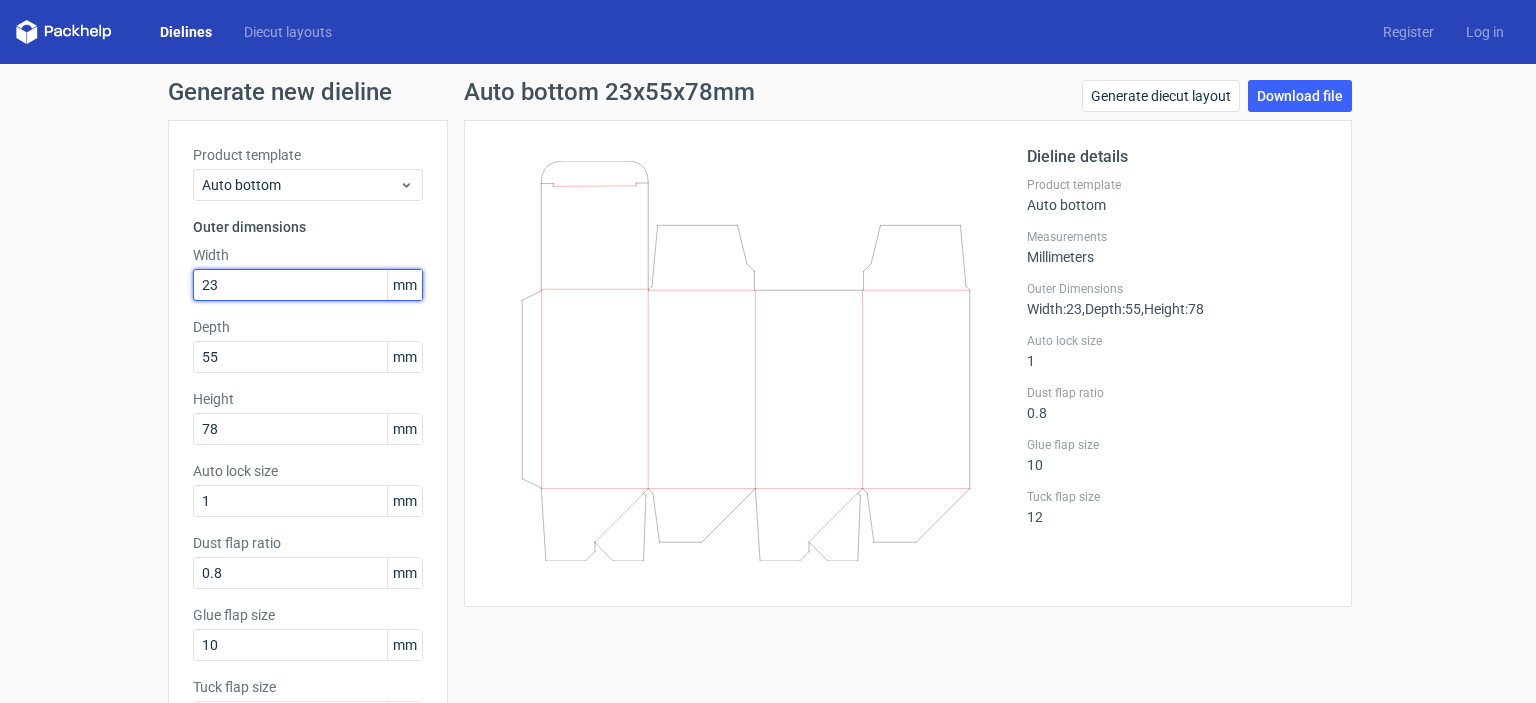 type on "23" 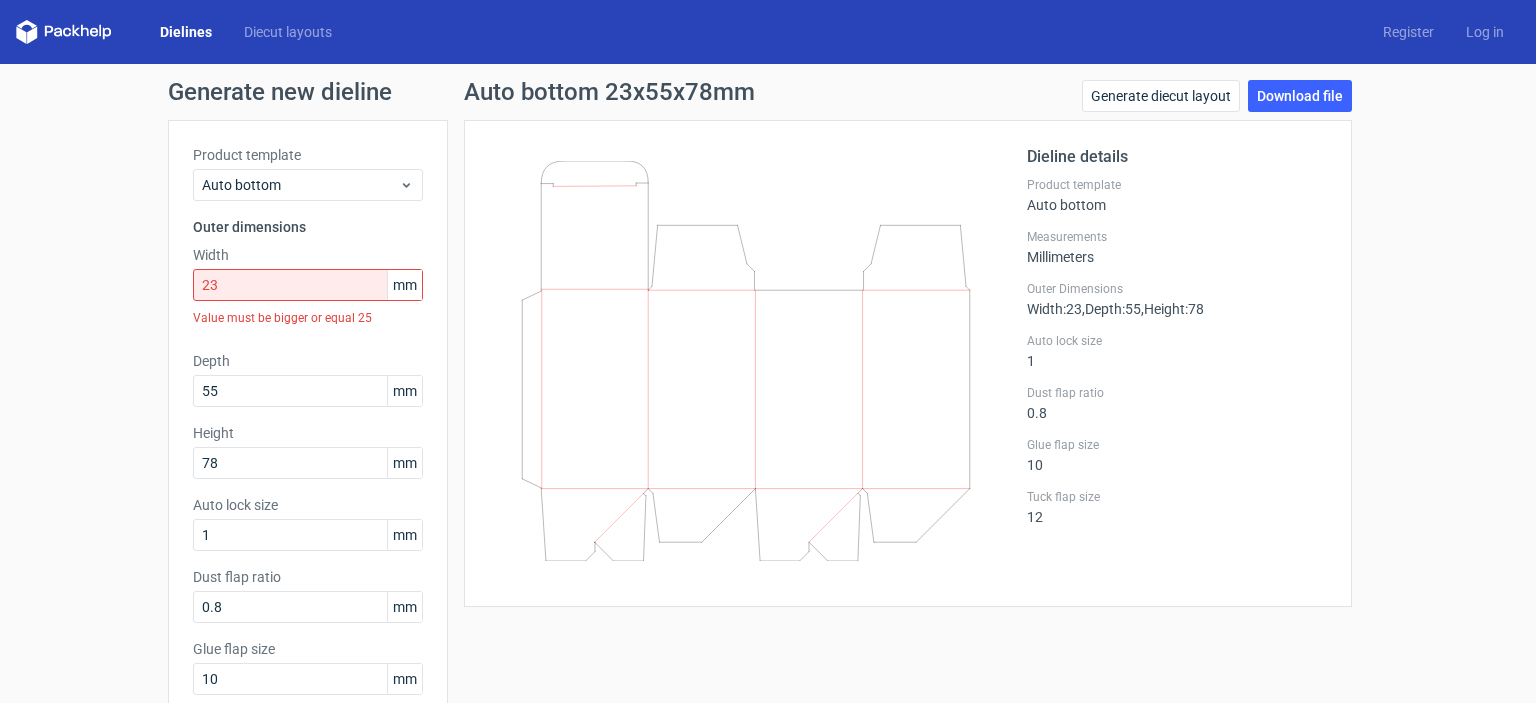 click on "Generate new dieline Product template Auto bottom Outer dimensions Width 23 mm Value must be bigger or equal 25 Depth 55 mm Height 78 mm Auto lock size 1 mm Dust flap ratio 0.8 mm Glue flap size 10 [PERSON_NAME] flap size 12 mm Generate Auto bottom 23x55x78mm Generate diecut layout Download file
Dieline details Product template Auto bottom Measurements Millimeters Outer Dimensions Width :  23 ,  Depth :  55 ,  Height :  78 Auto lock size 1 Dust flap ratio 0.8 Glue flap size 10 Tuck flap size 12" at bounding box center (768, 476) 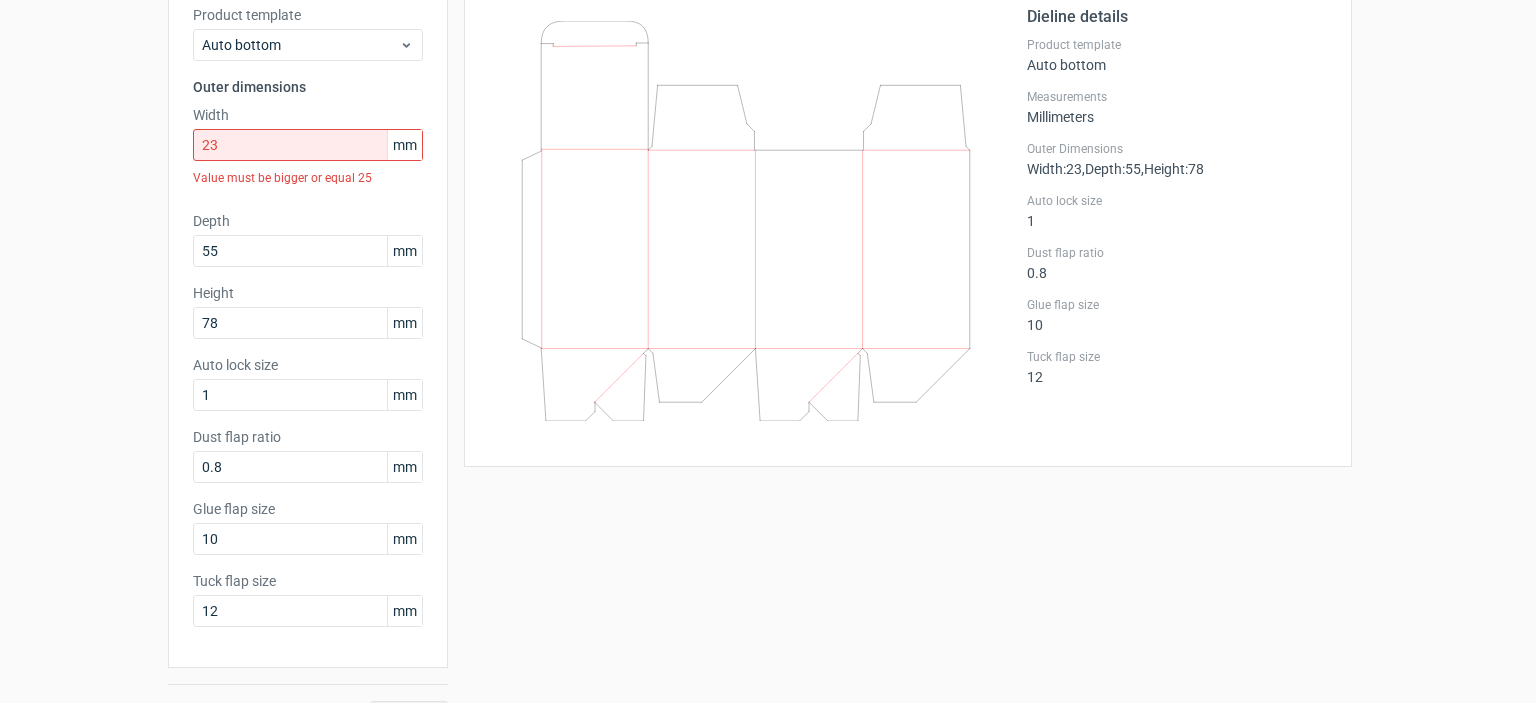 scroll, scrollTop: 185, scrollLeft: 0, axis: vertical 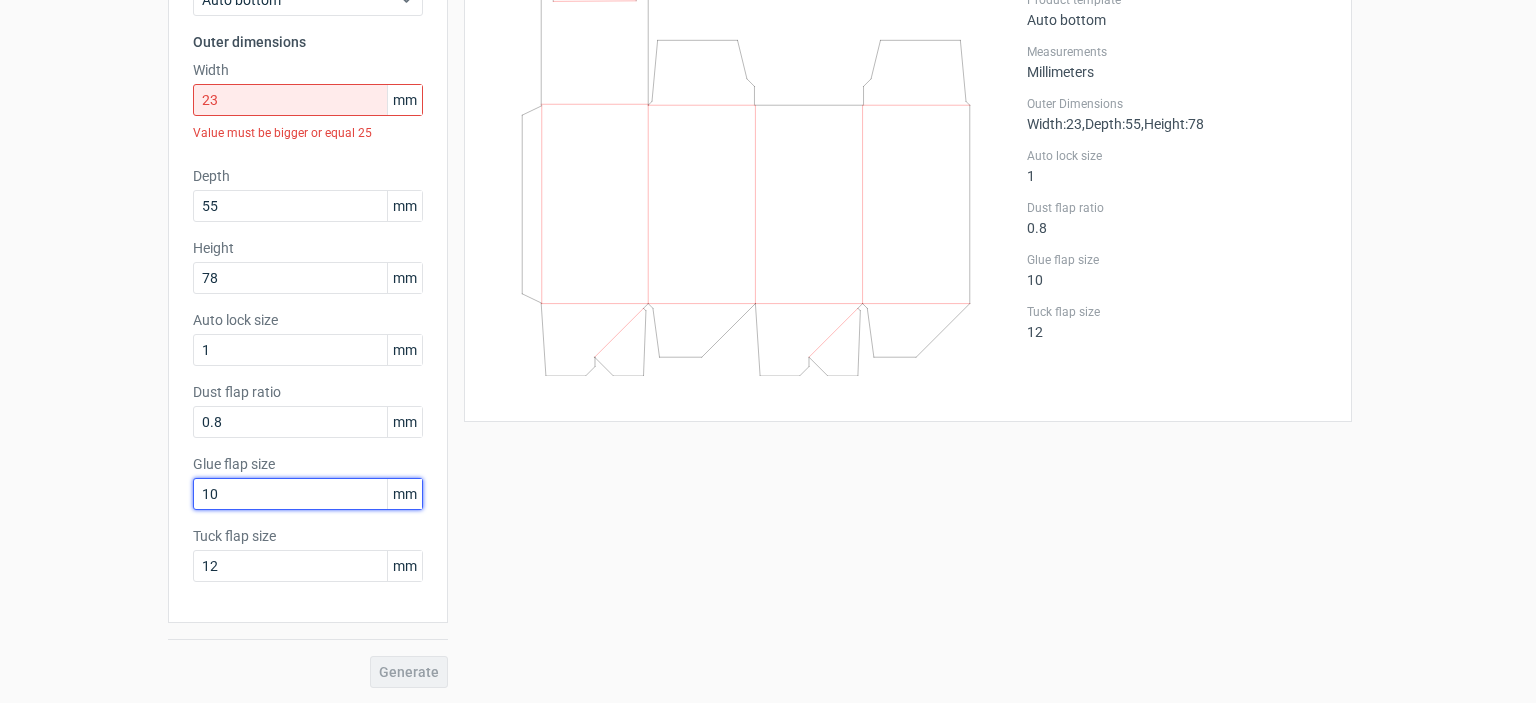 drag, startPoint x: 252, startPoint y: 484, endPoint x: 128, endPoint y: 492, distance: 124.2578 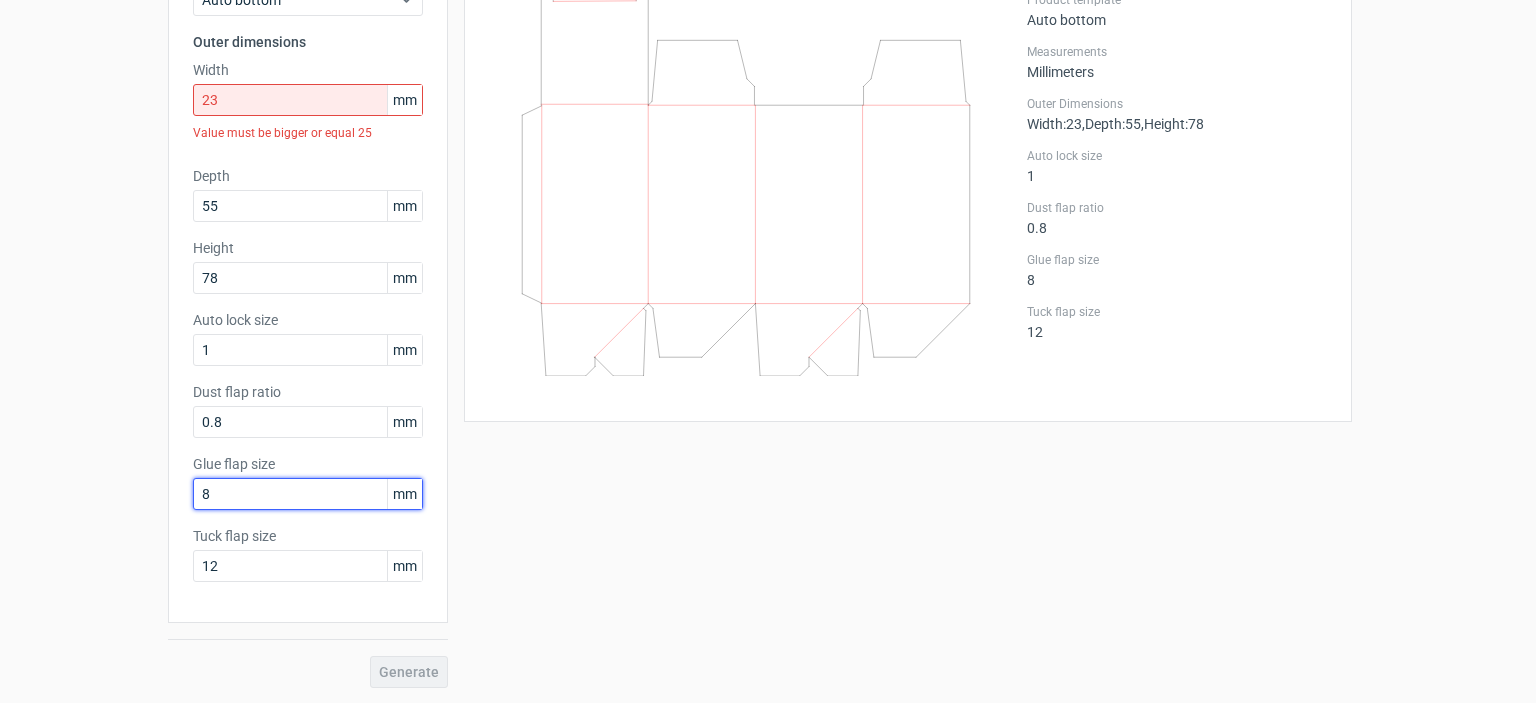 type on "8" 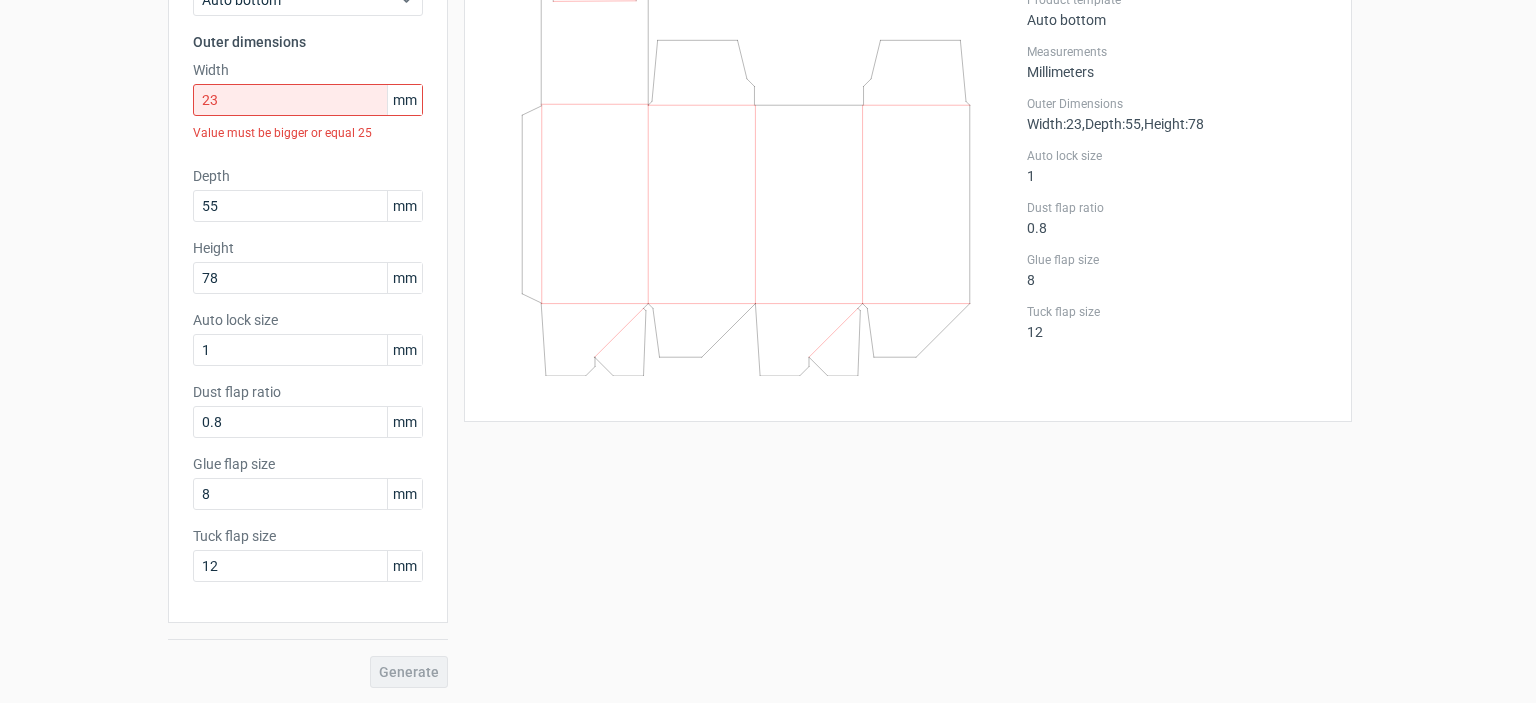 click on "Tuck flap size 12 mm" at bounding box center (308, 554) 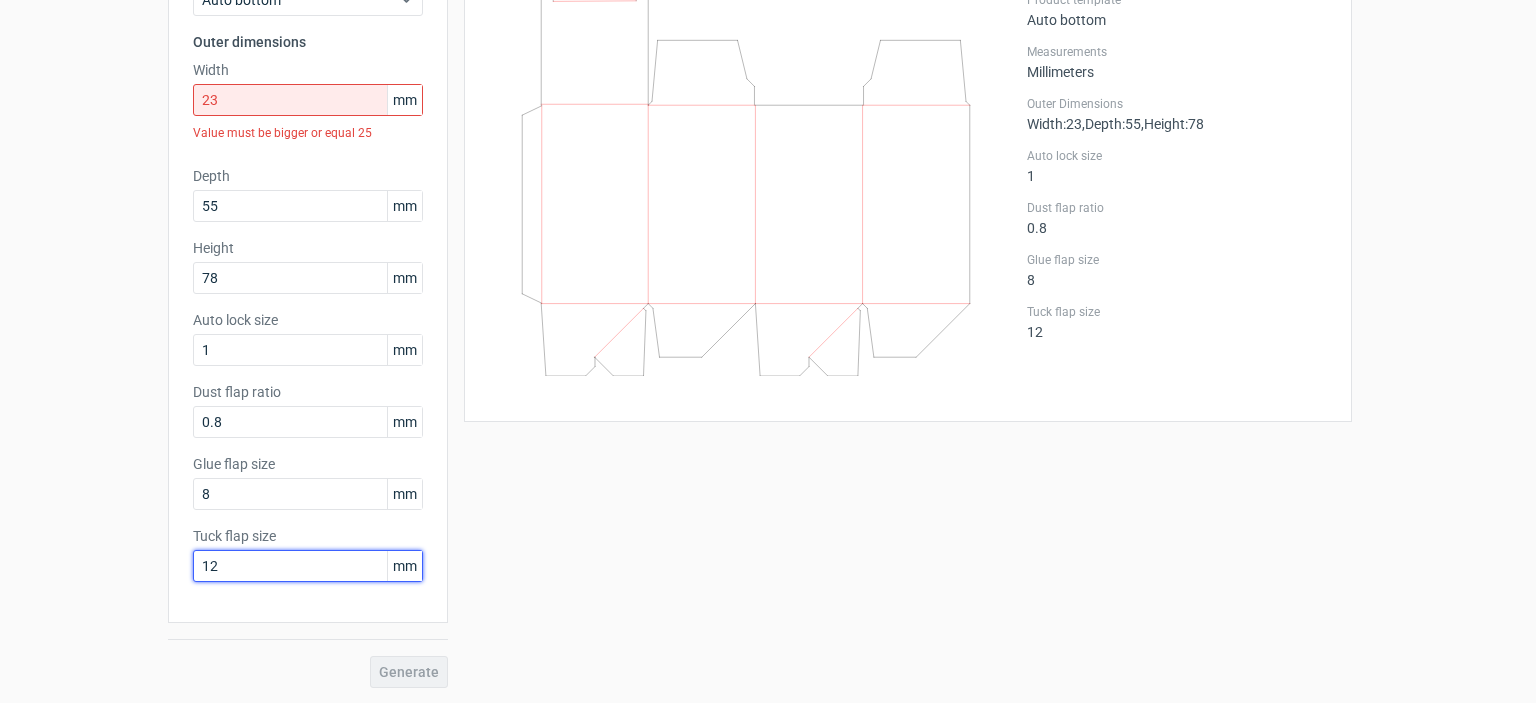drag, startPoint x: 228, startPoint y: 562, endPoint x: 76, endPoint y: 572, distance: 152.3286 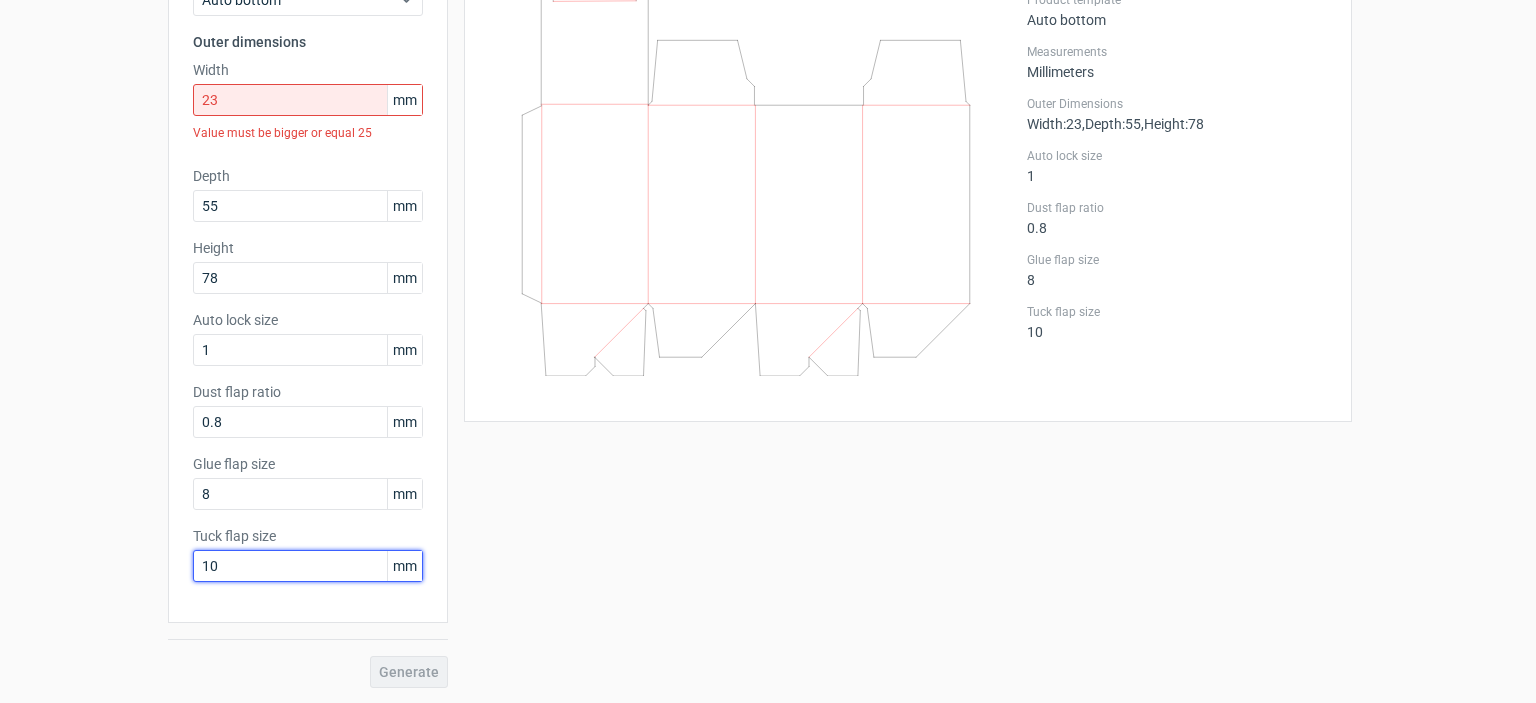 type on "10" 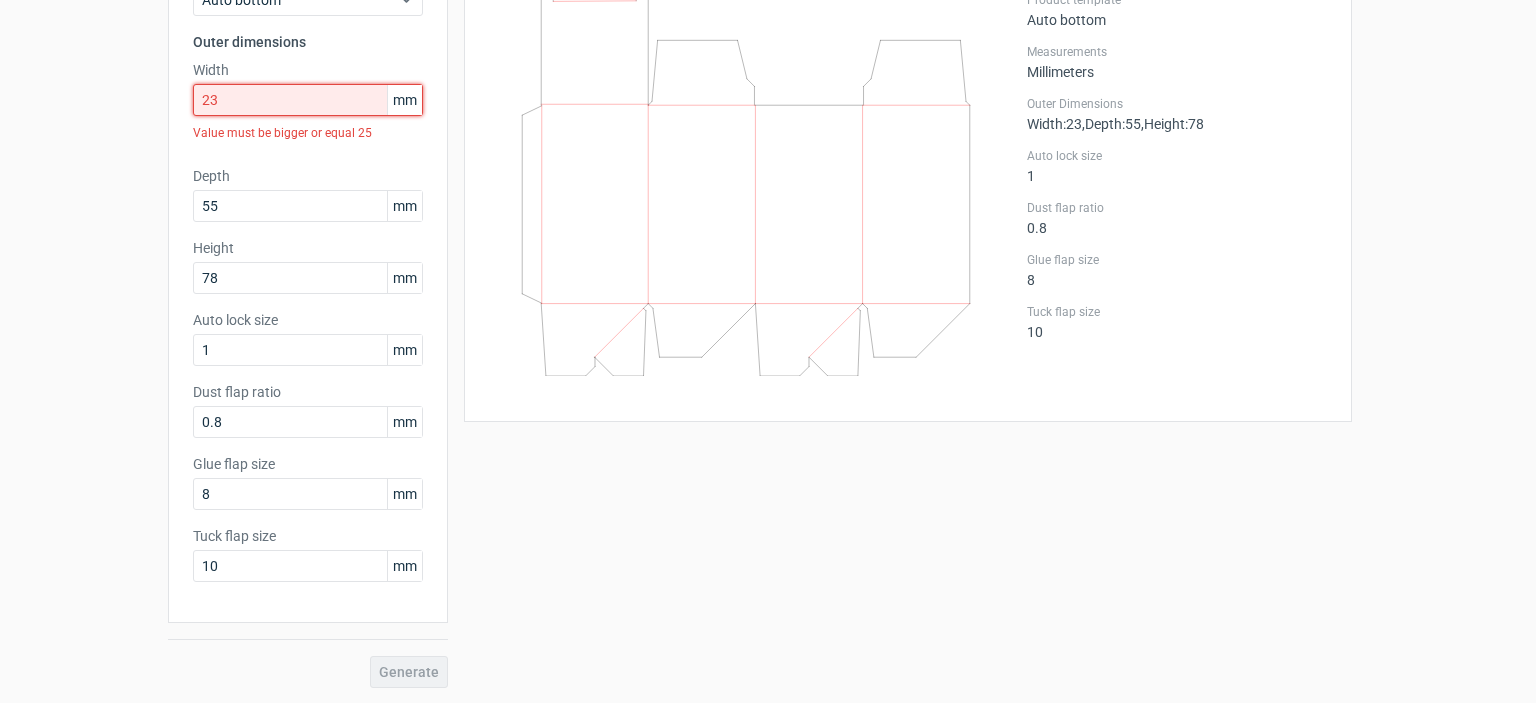 click on "23" at bounding box center (308, 100) 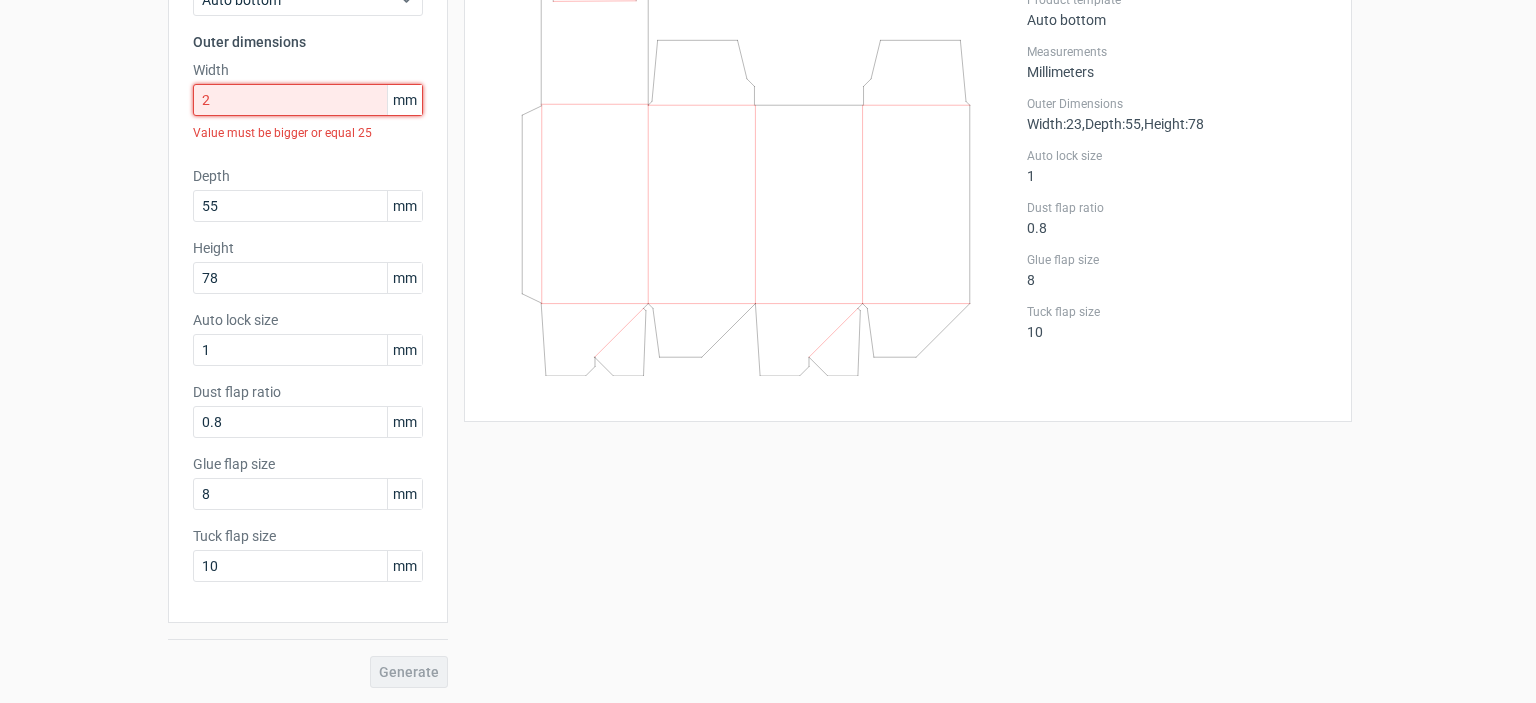 scroll, scrollTop: 151, scrollLeft: 0, axis: vertical 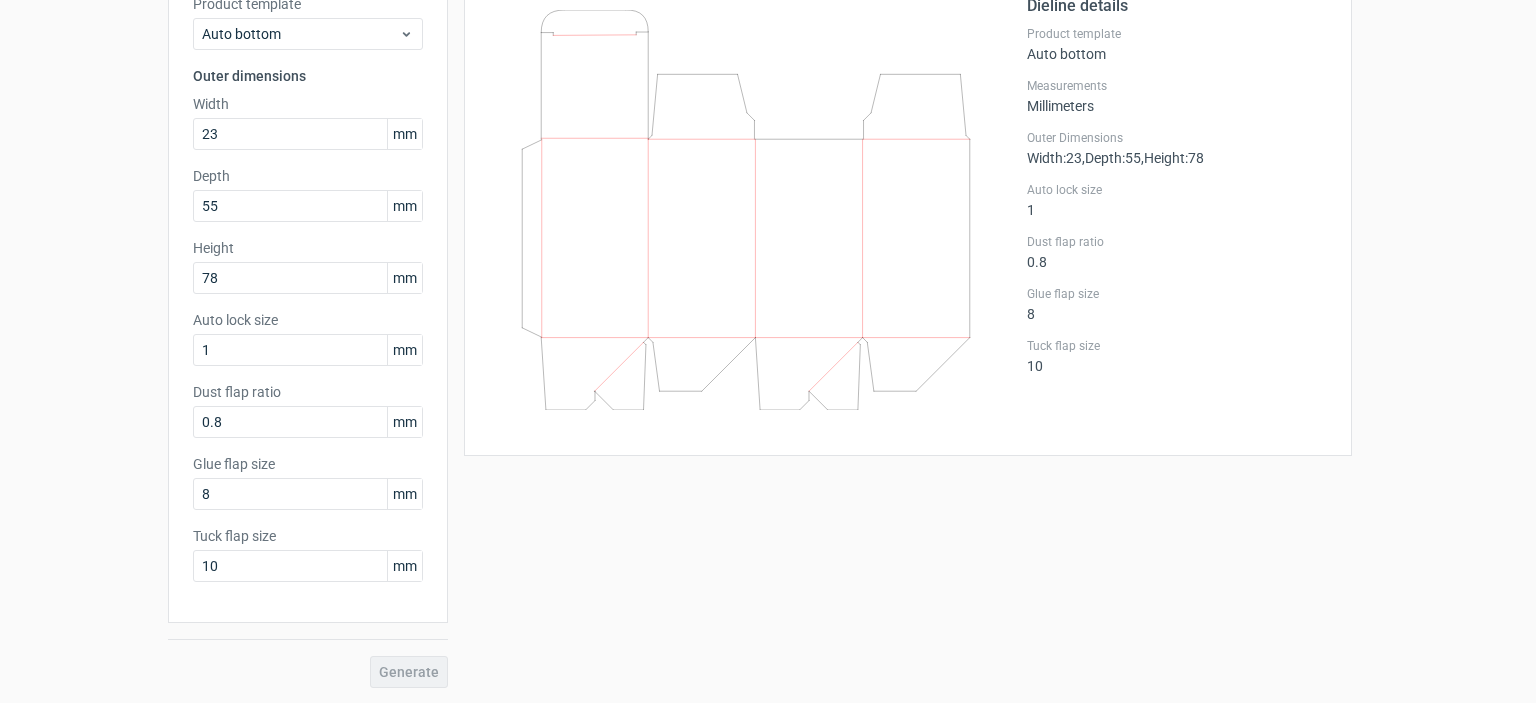 click on "Product template Auto bottom Outer dimensions Width 23 mm Depth 55 mm Height 78 mm Auto lock size 1 mm Dust flap ratio 0.8 mm Glue flap size 8 [PERSON_NAME] flap size 10 mm" at bounding box center [308, 296] 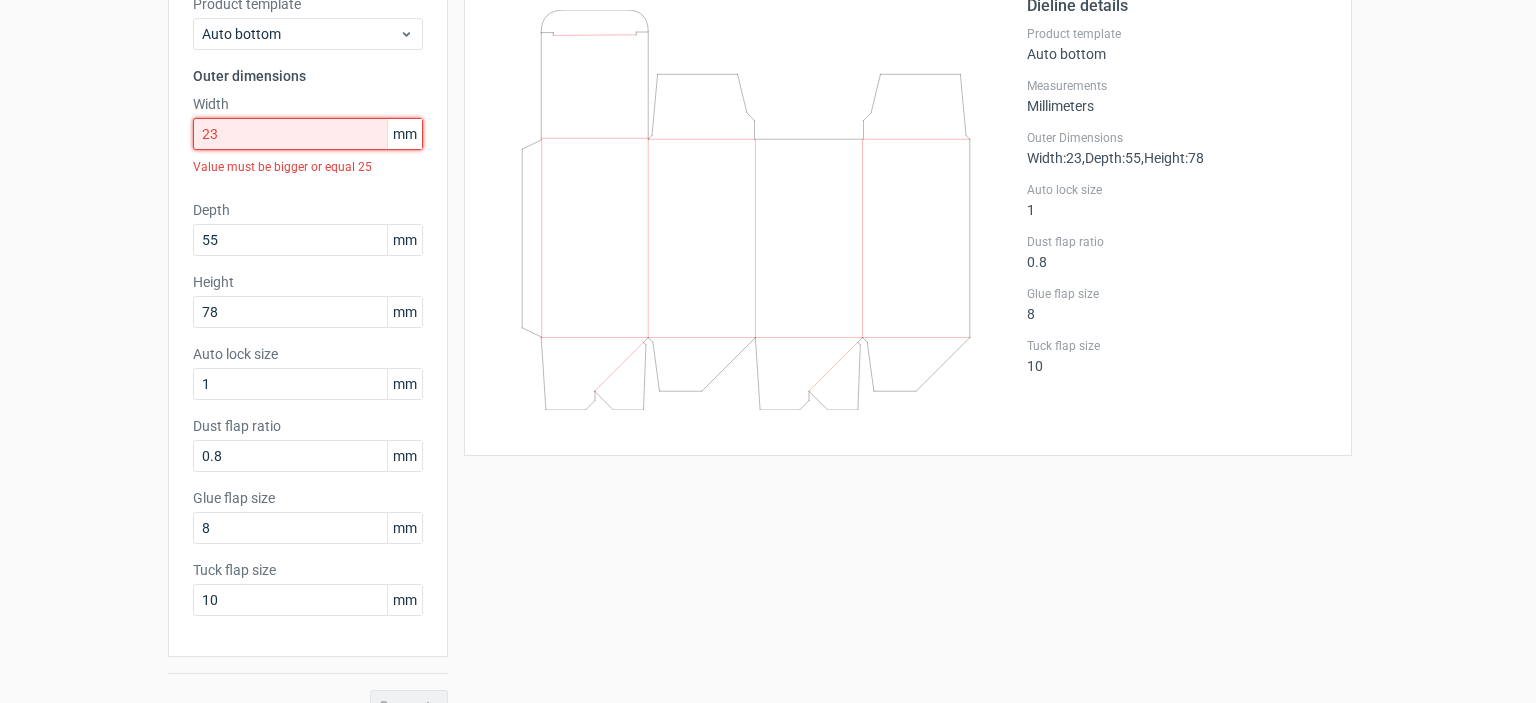 drag, startPoint x: 213, startPoint y: 127, endPoint x: 132, endPoint y: 133, distance: 81.22192 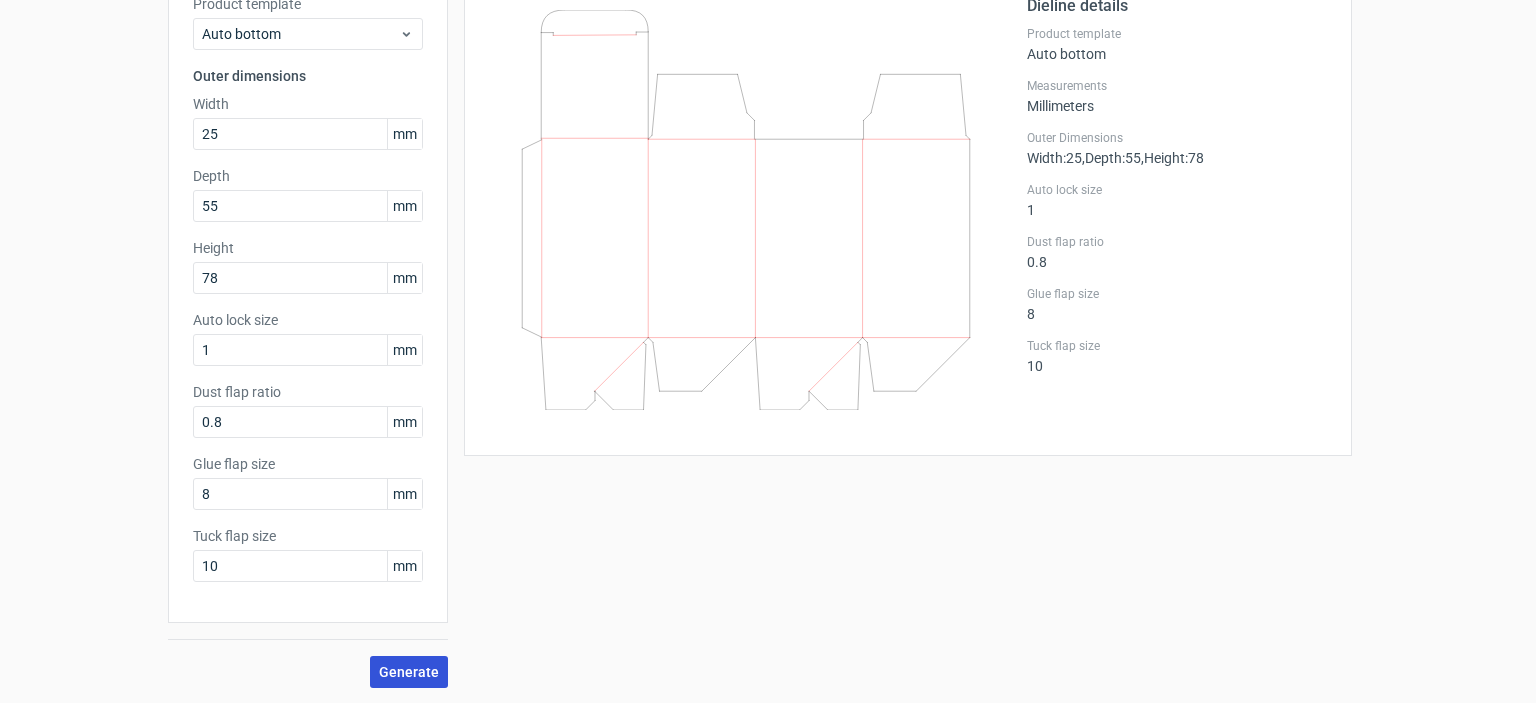 click on "Generate" at bounding box center [409, 672] 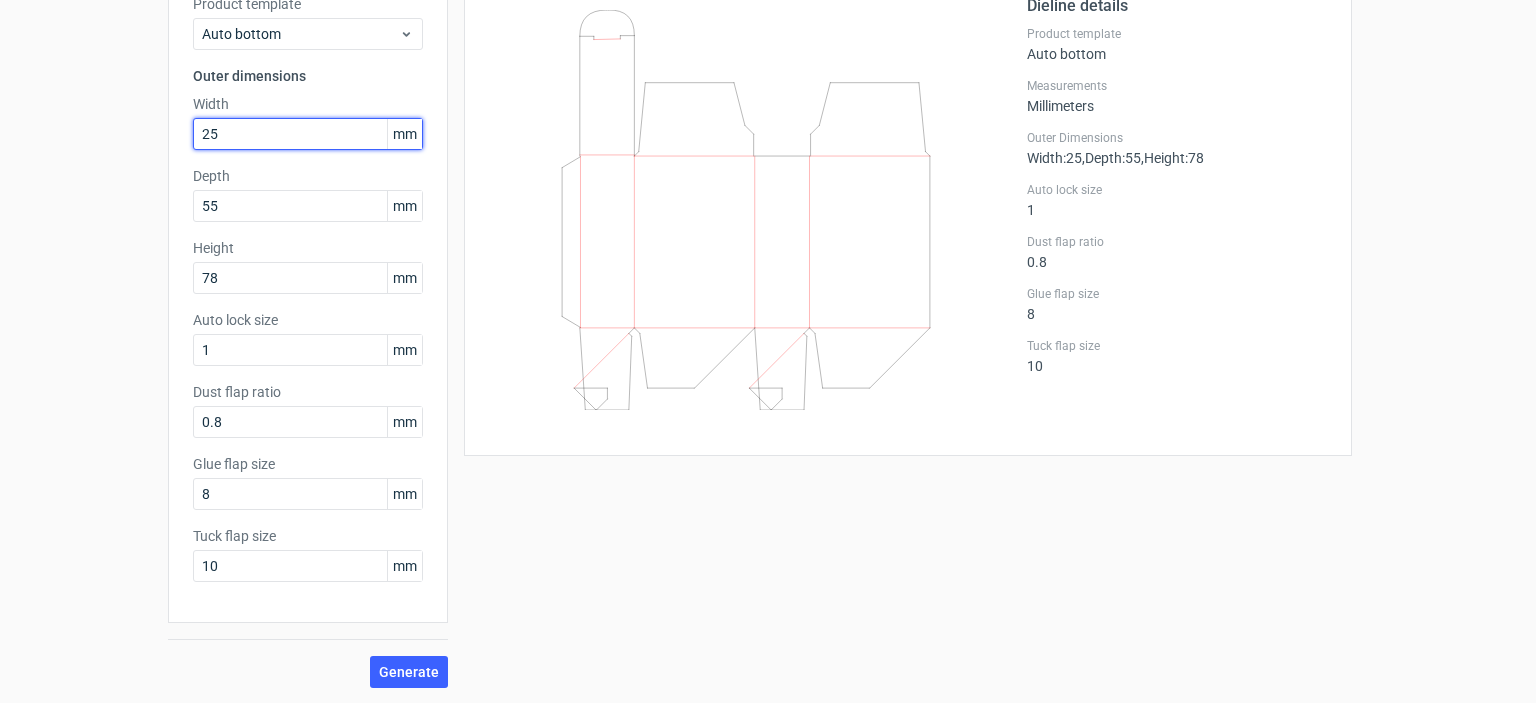 drag, startPoint x: 237, startPoint y: 142, endPoint x: 142, endPoint y: 144, distance: 95.02105 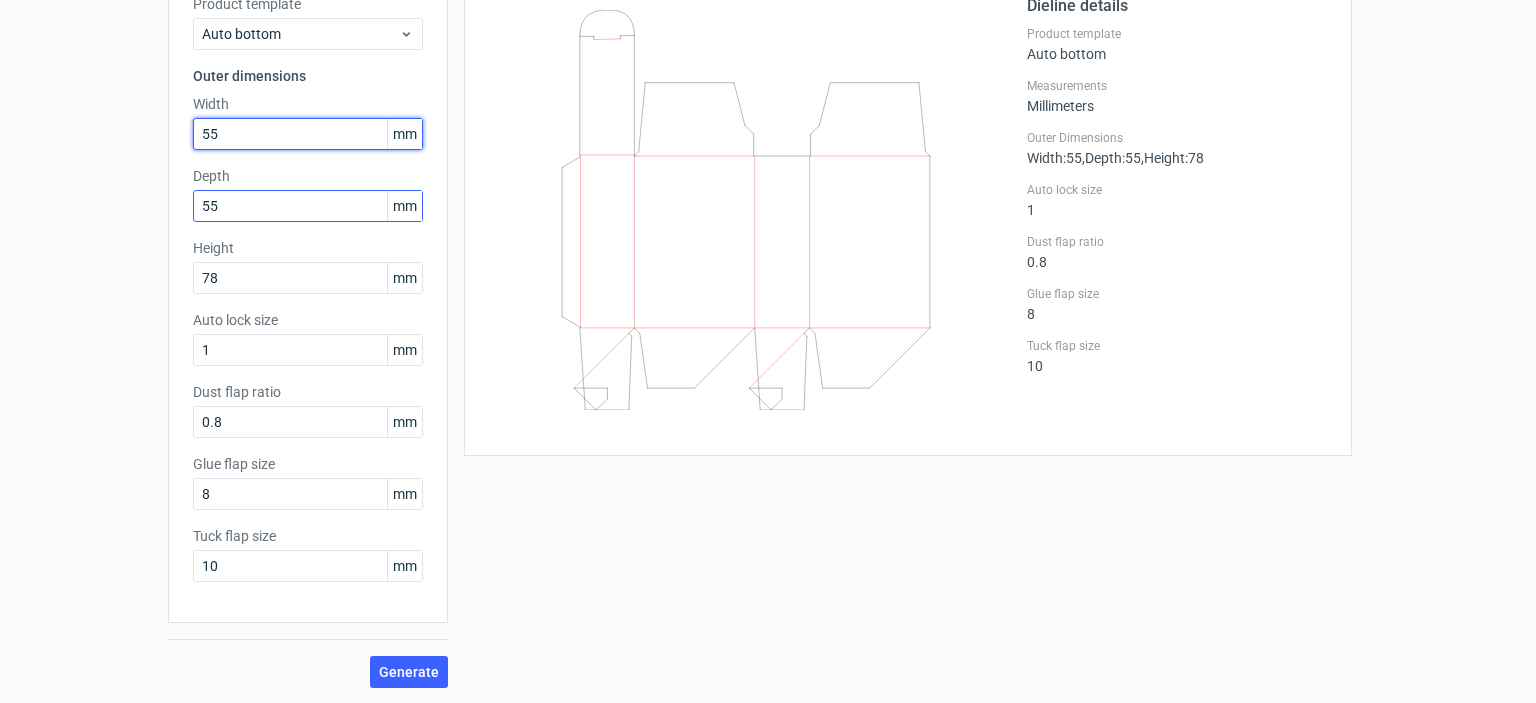 type on "55" 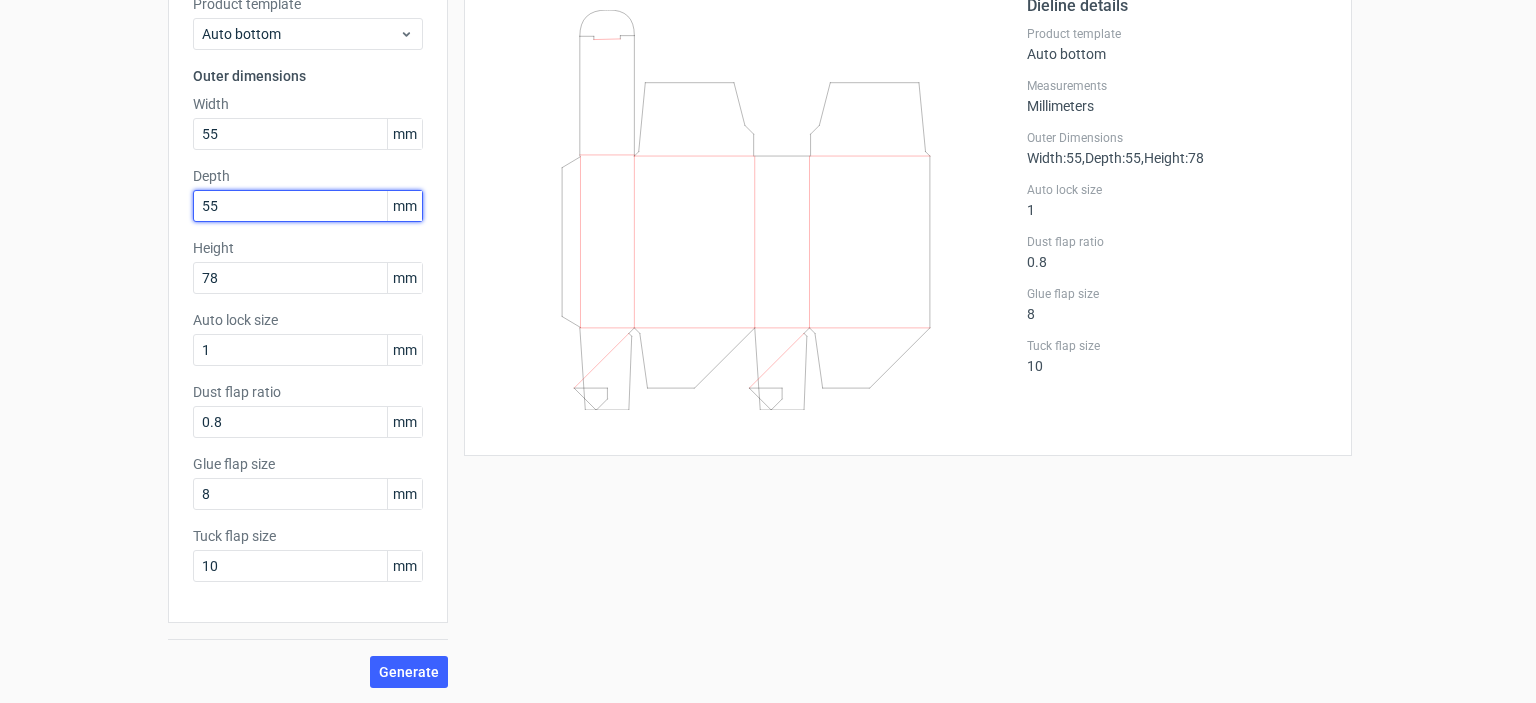 drag, startPoint x: 227, startPoint y: 210, endPoint x: 121, endPoint y: 222, distance: 106.677086 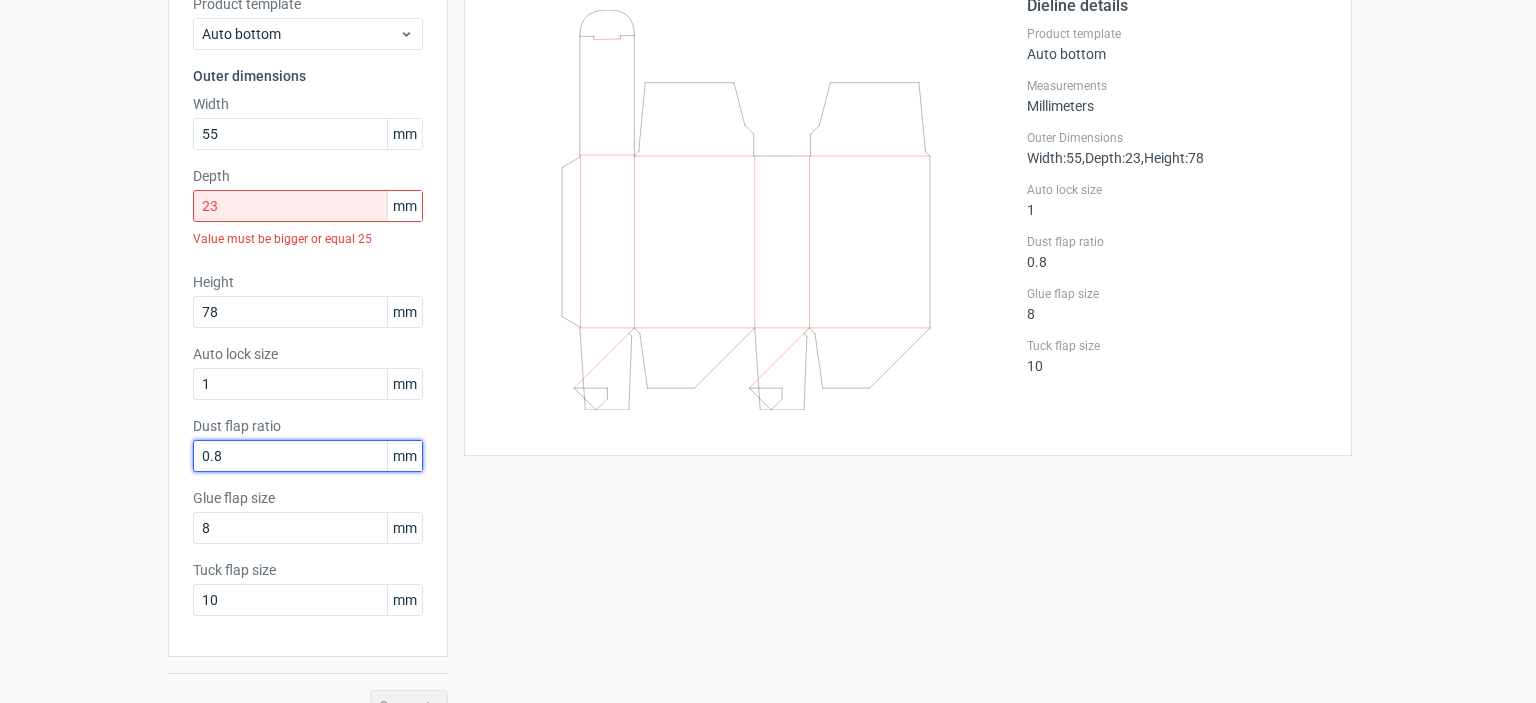 click on "Dust flap ratio 0.8 mm" at bounding box center [308, 444] 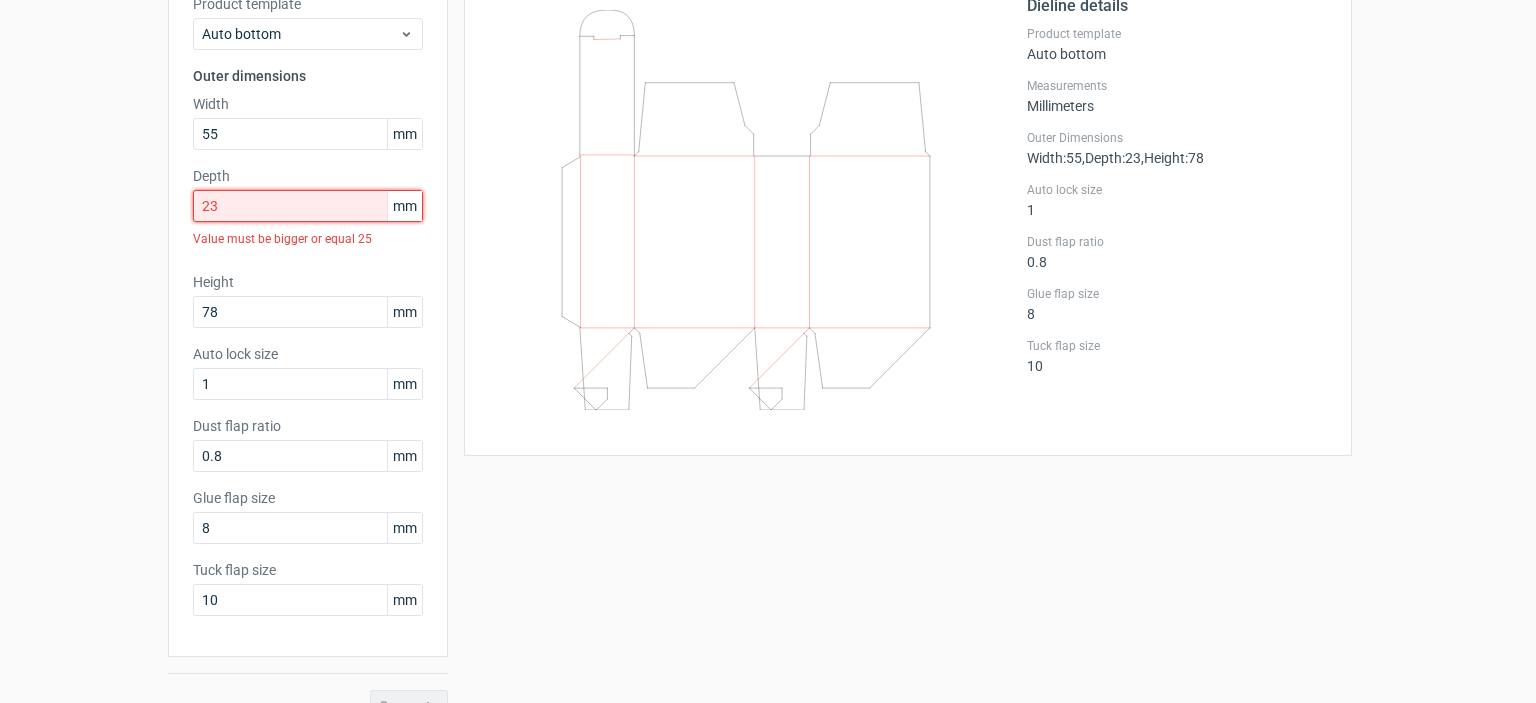 drag, startPoint x: 238, startPoint y: 199, endPoint x: 130, endPoint y: 212, distance: 108.779594 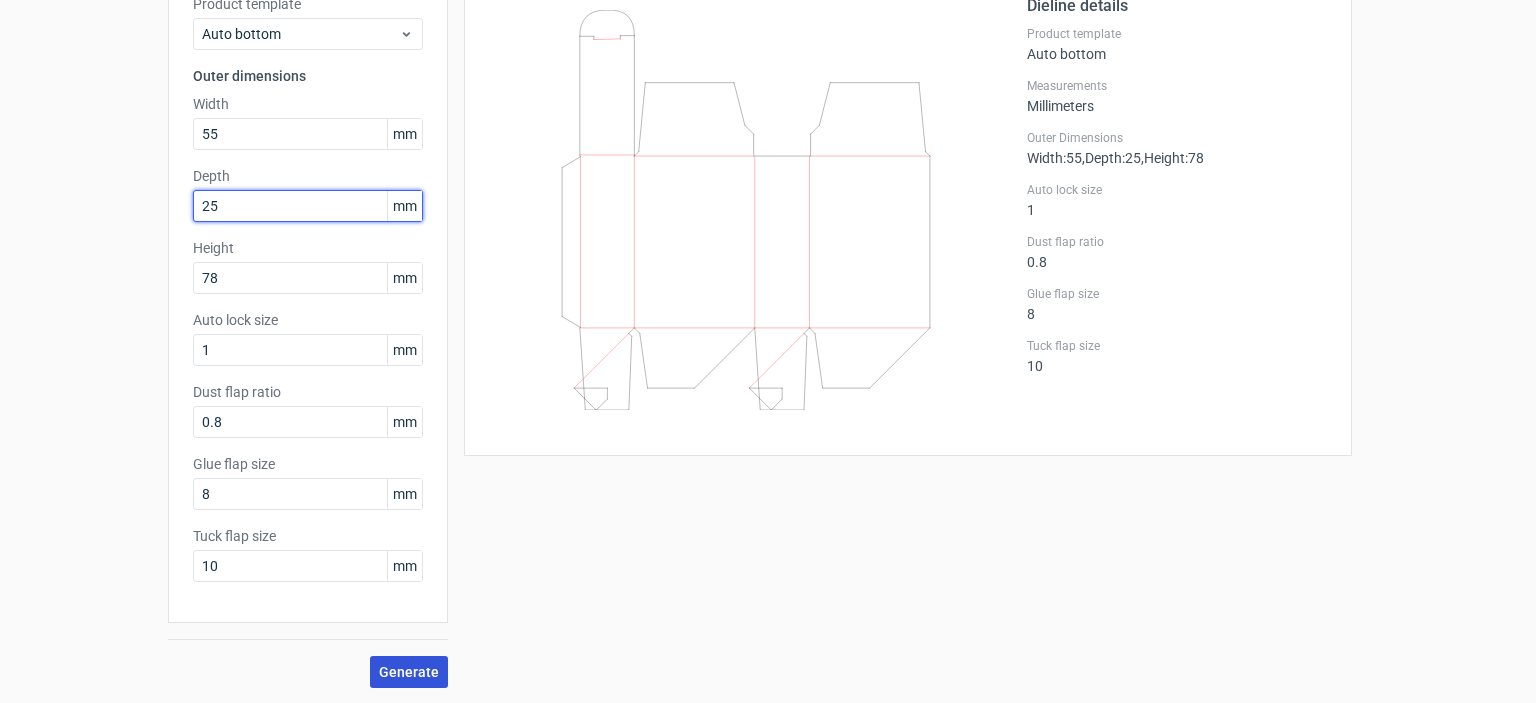 type on "25" 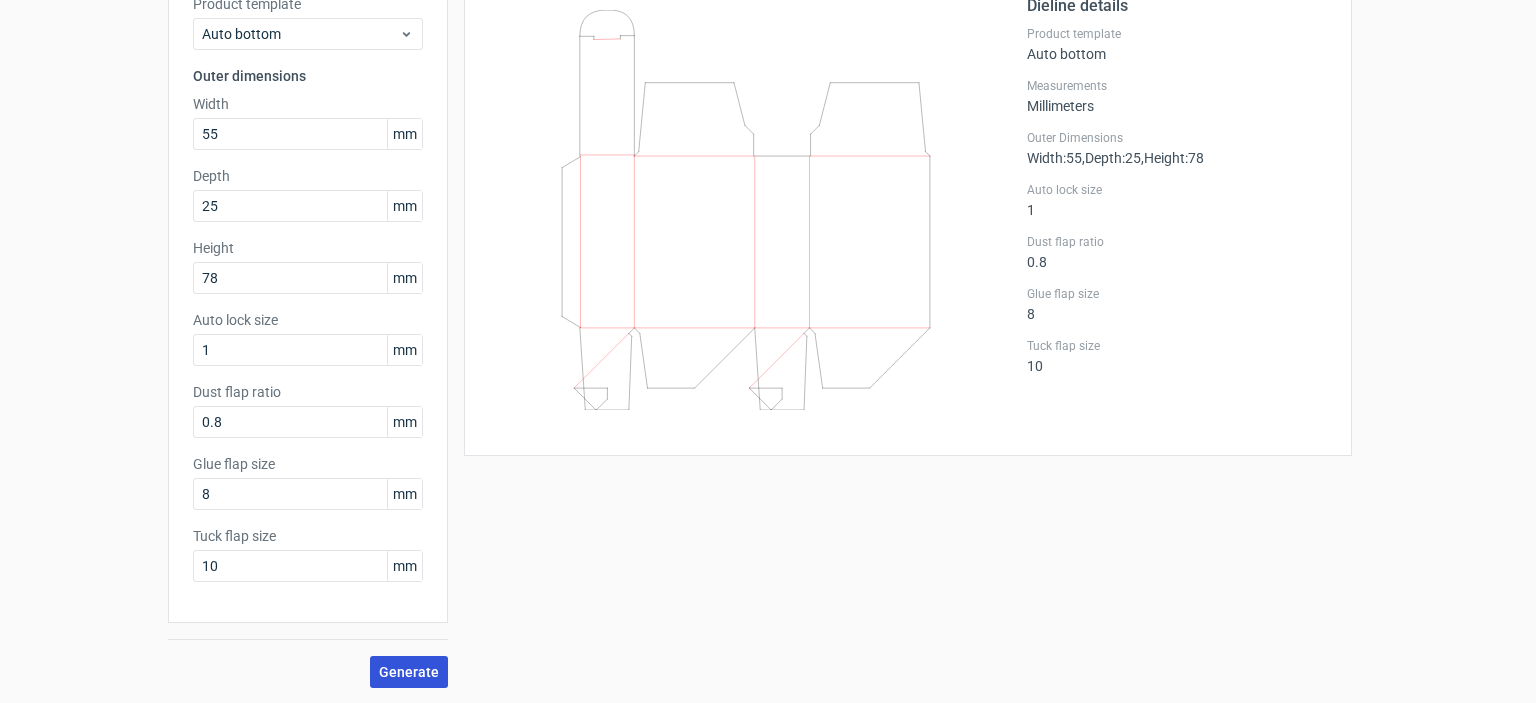 click on "Generate" at bounding box center (409, 672) 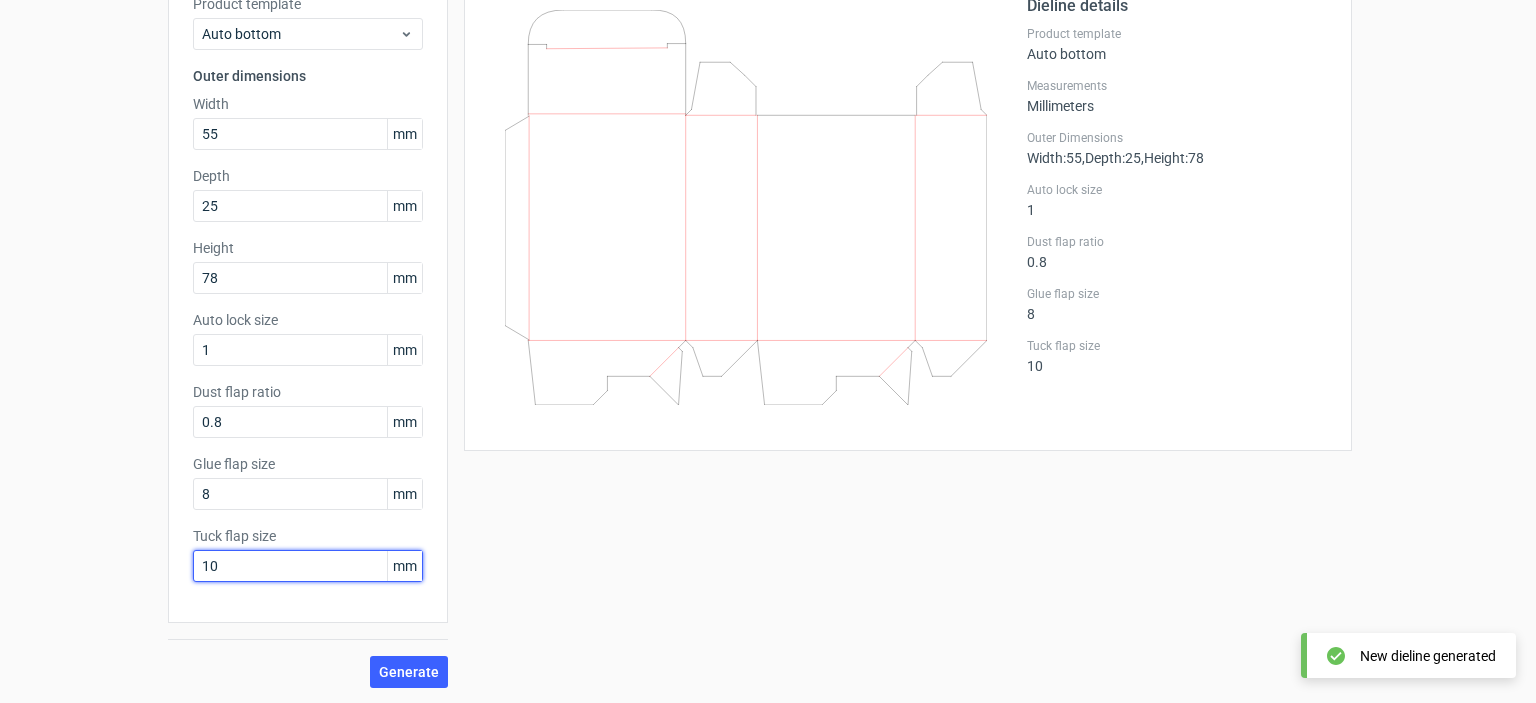 drag, startPoint x: 221, startPoint y: 560, endPoint x: 150, endPoint y: 567, distance: 71.34424 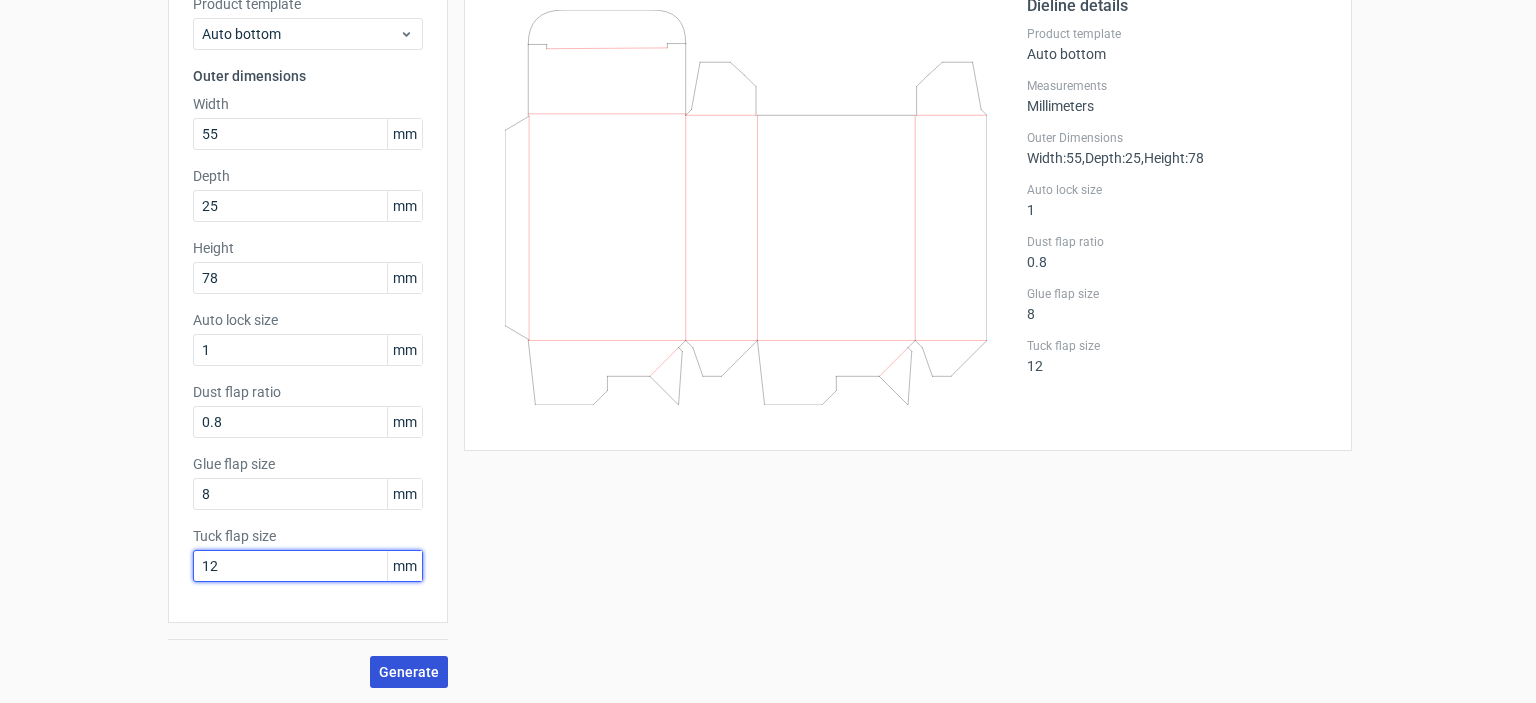 type on "12" 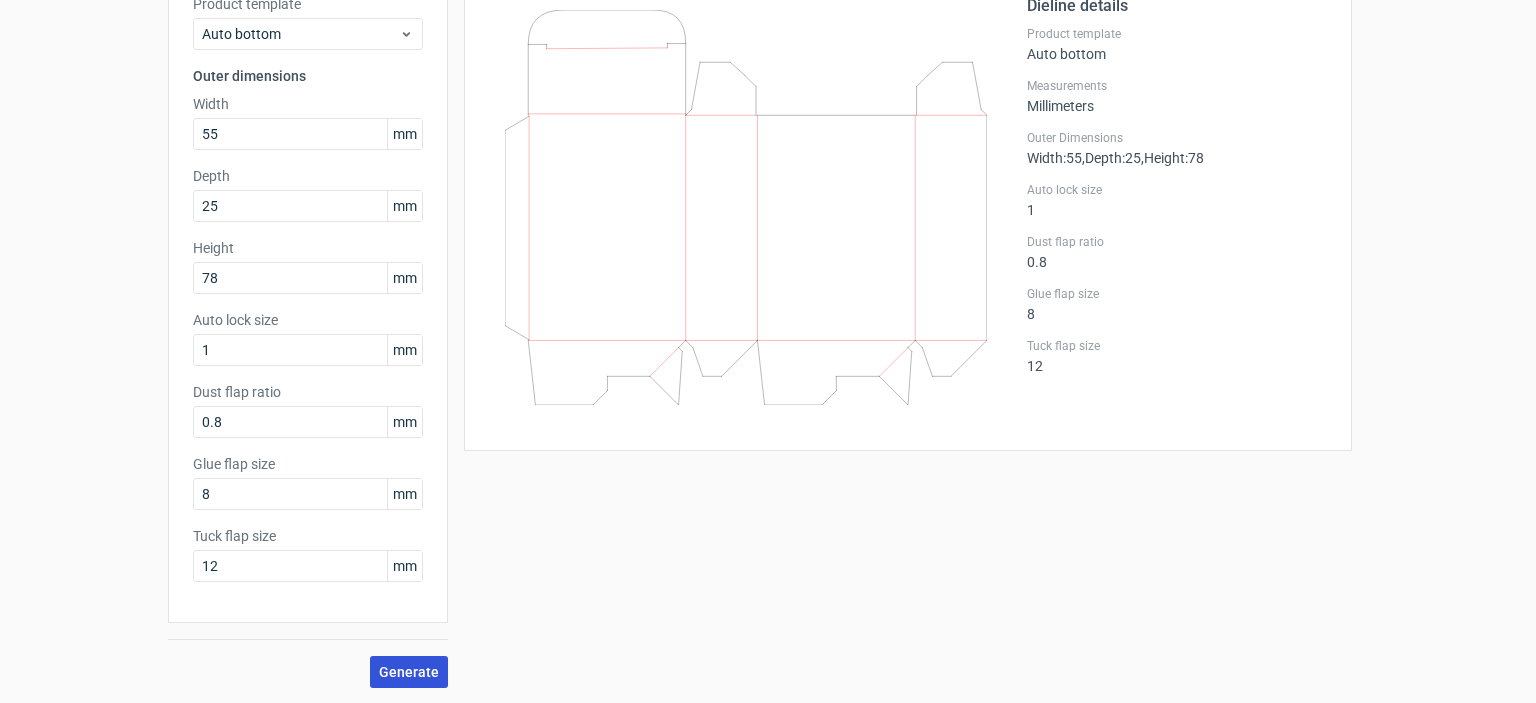 click on "Generate" at bounding box center (409, 672) 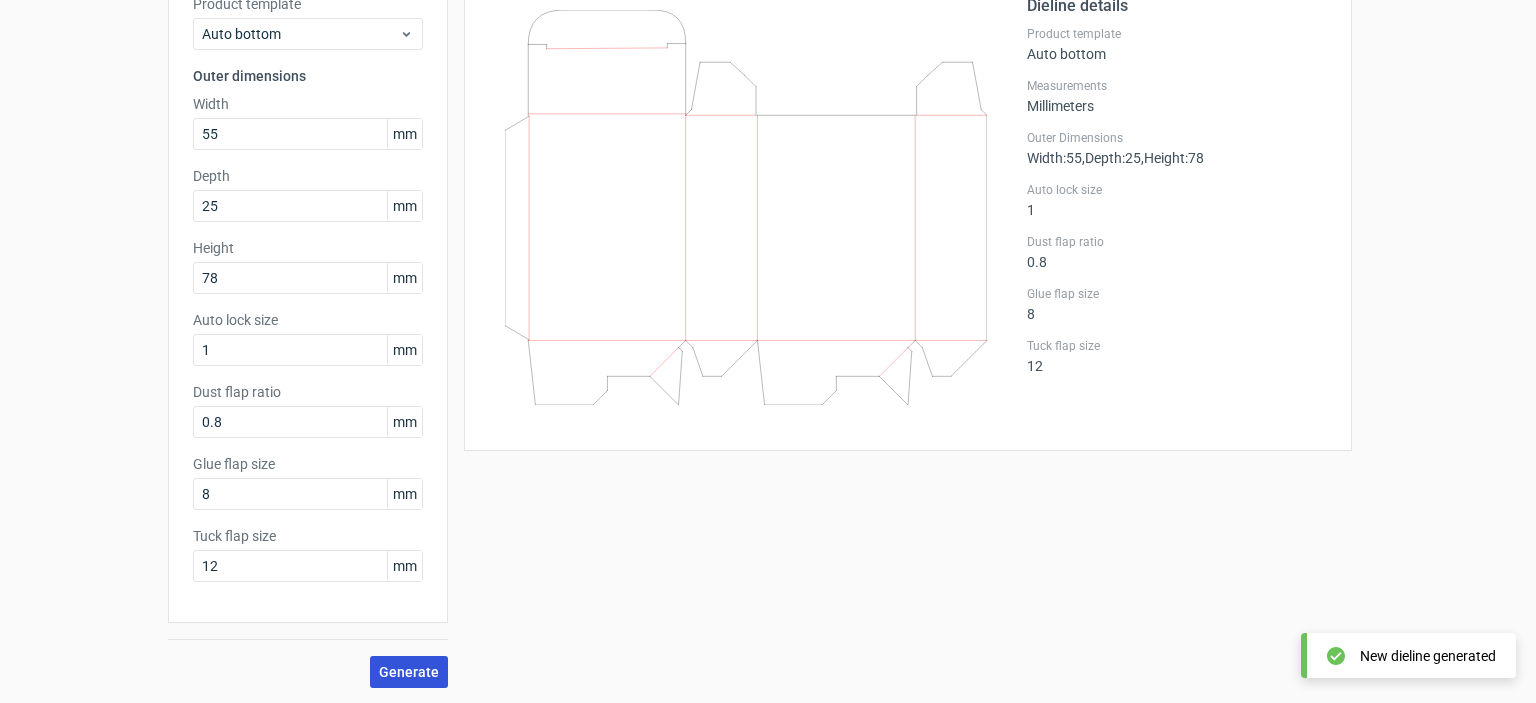 click on "Generate" at bounding box center [409, 672] 